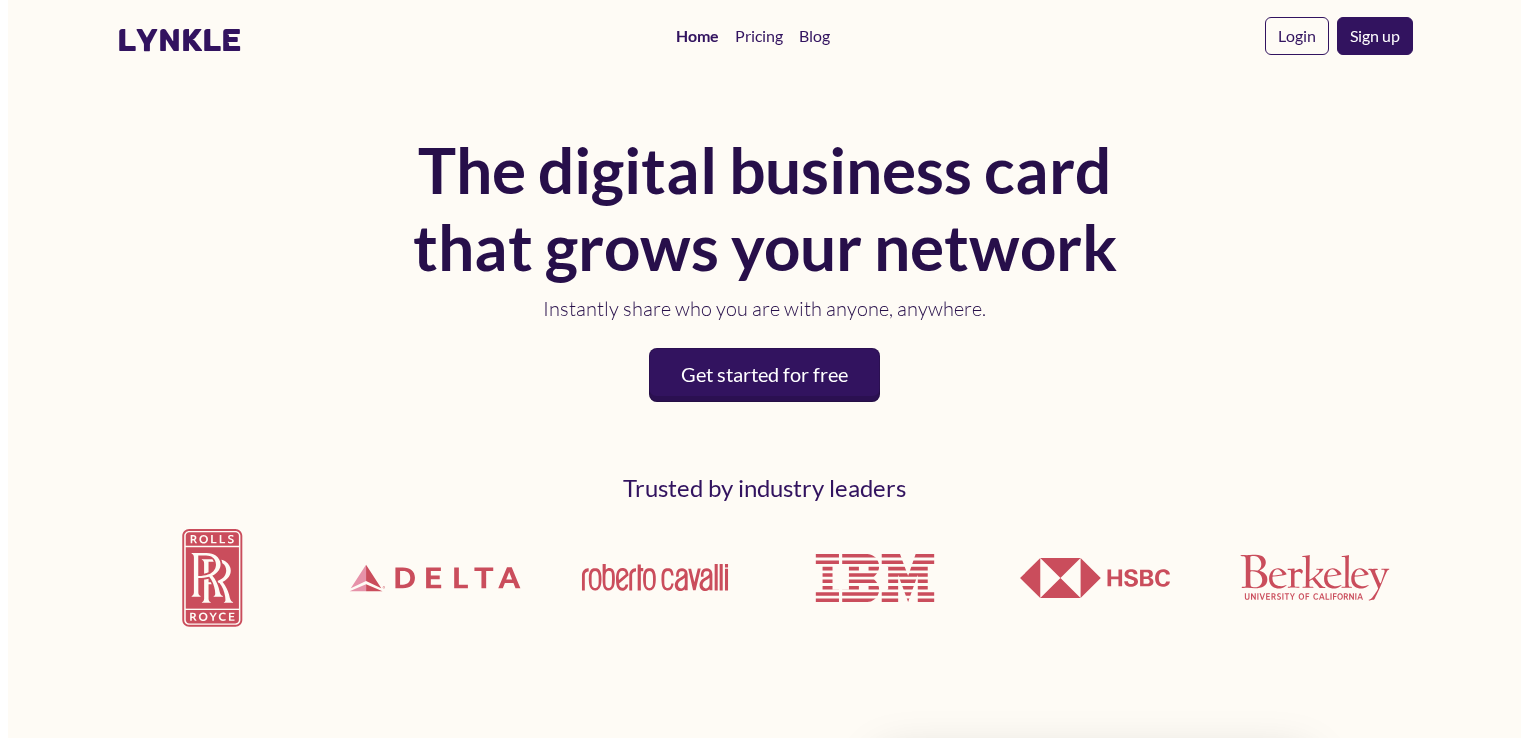 scroll, scrollTop: 0, scrollLeft: 0, axis: both 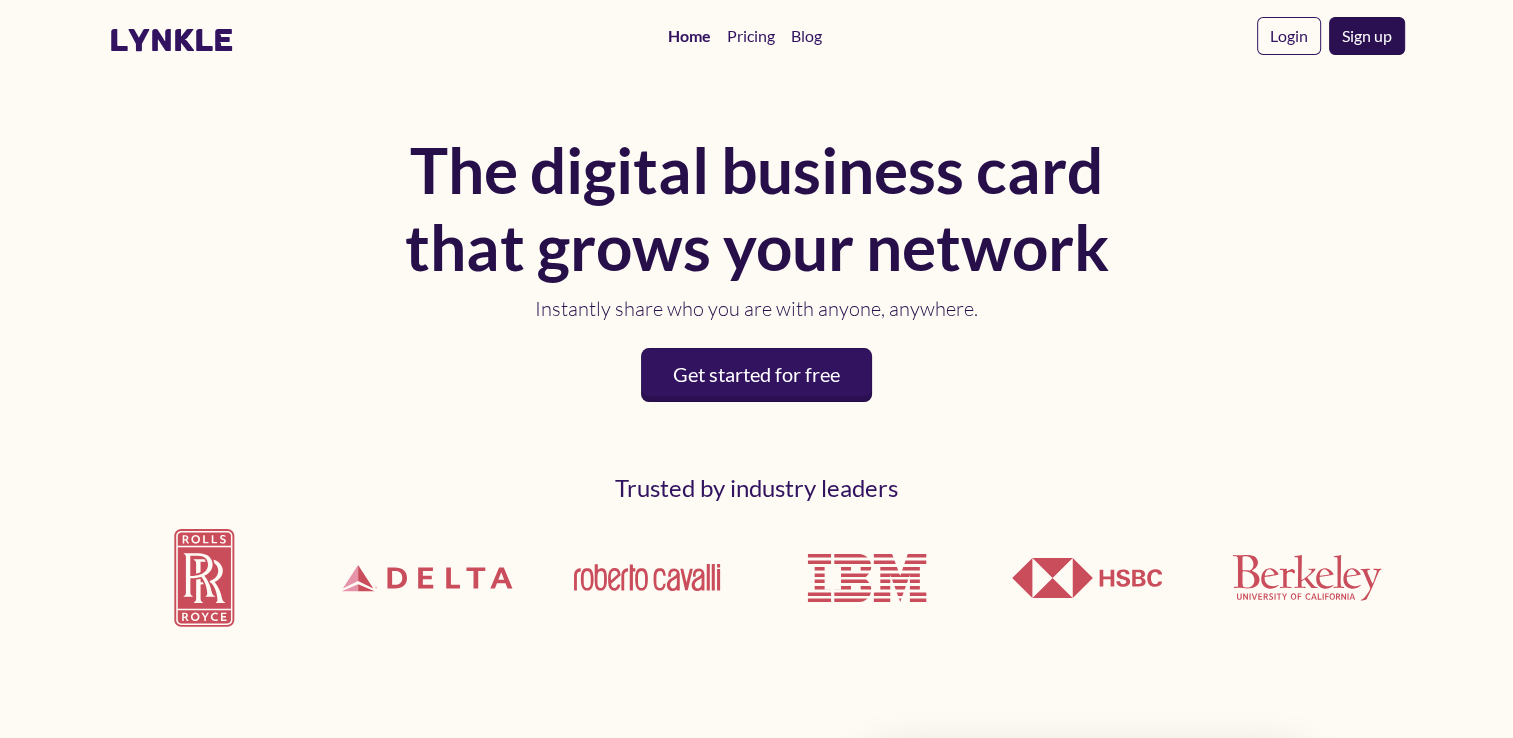click on "Sign up" at bounding box center (1367, 36) 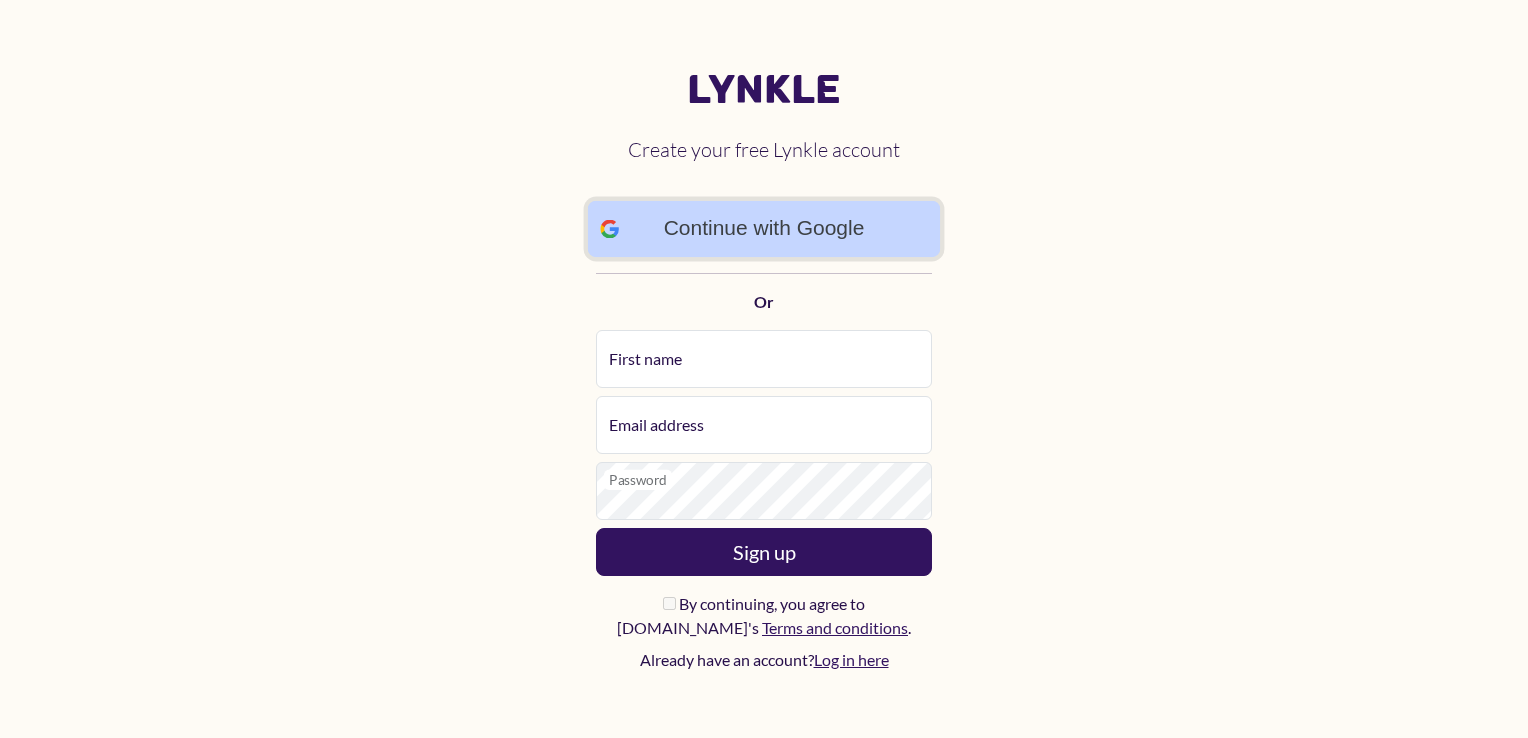 click on "Continue with Google" at bounding box center [764, 229] 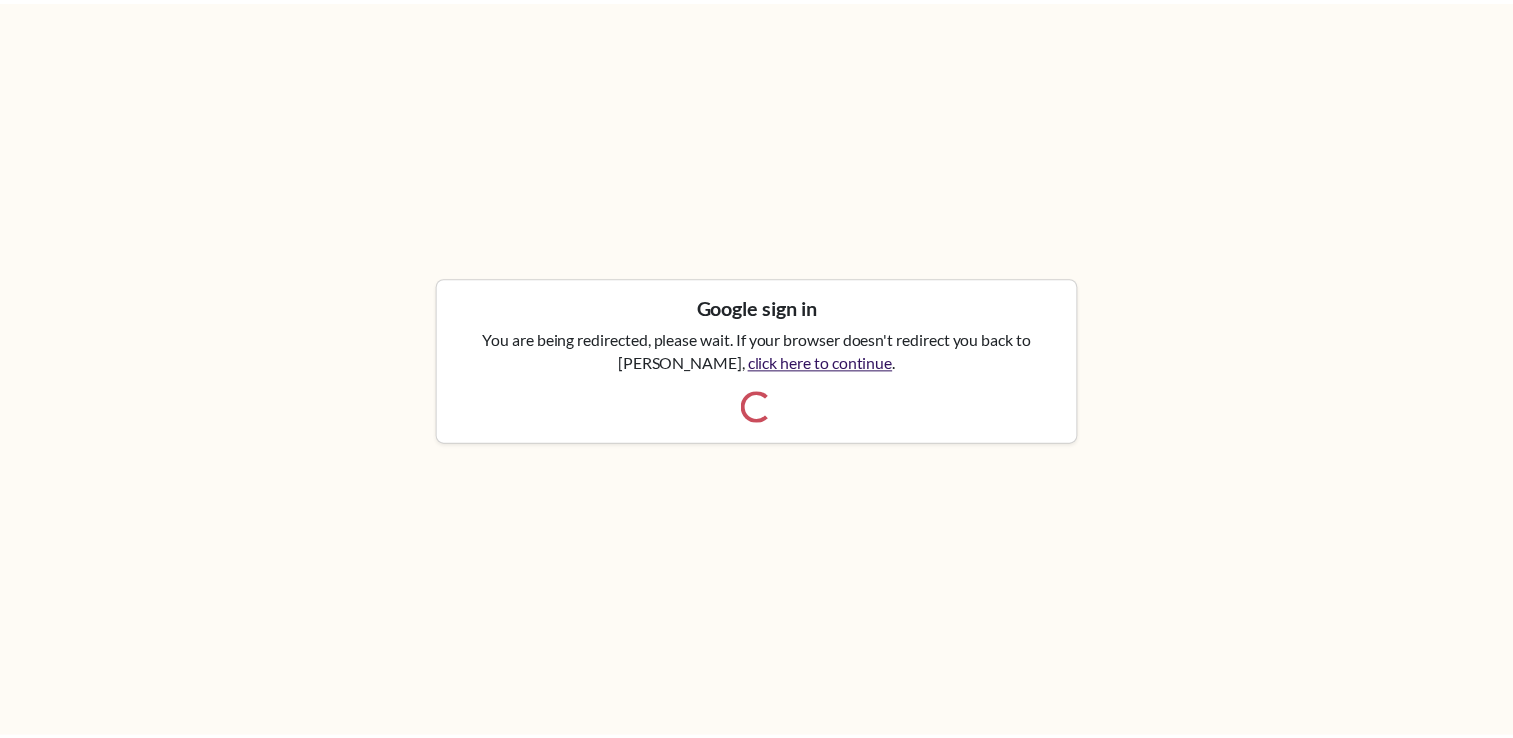 scroll, scrollTop: 0, scrollLeft: 0, axis: both 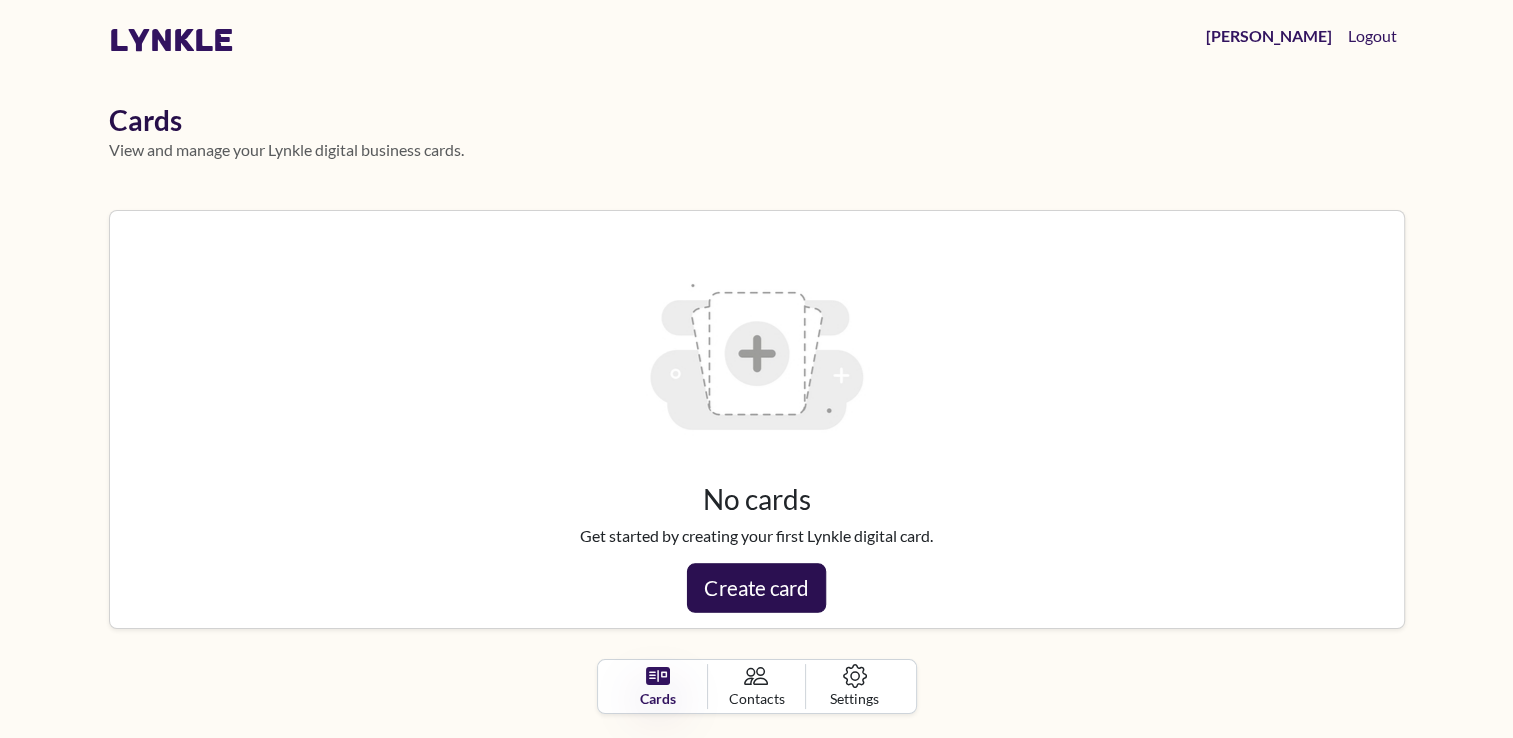 click on "Create card" at bounding box center (756, 588) 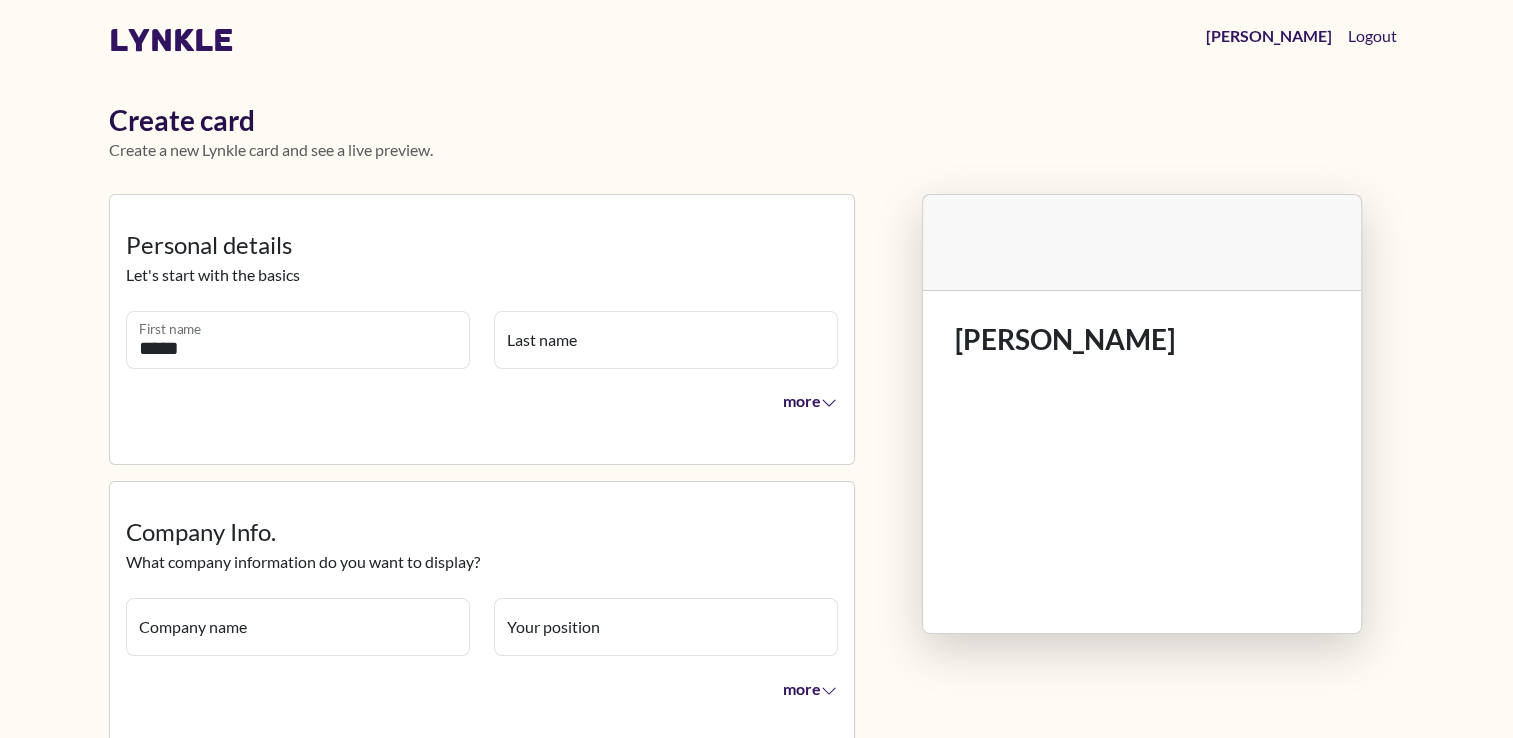 type on "*****" 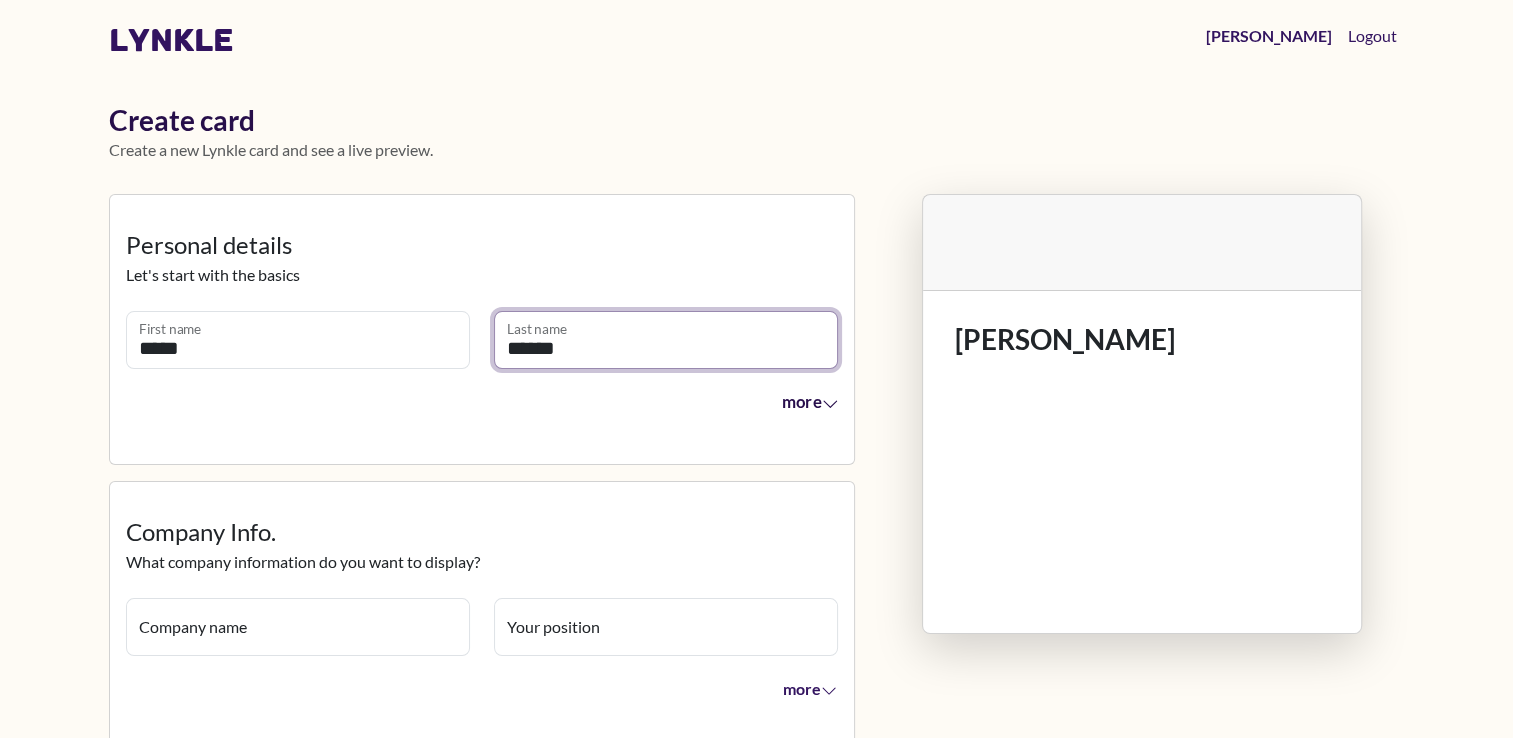 type on "******" 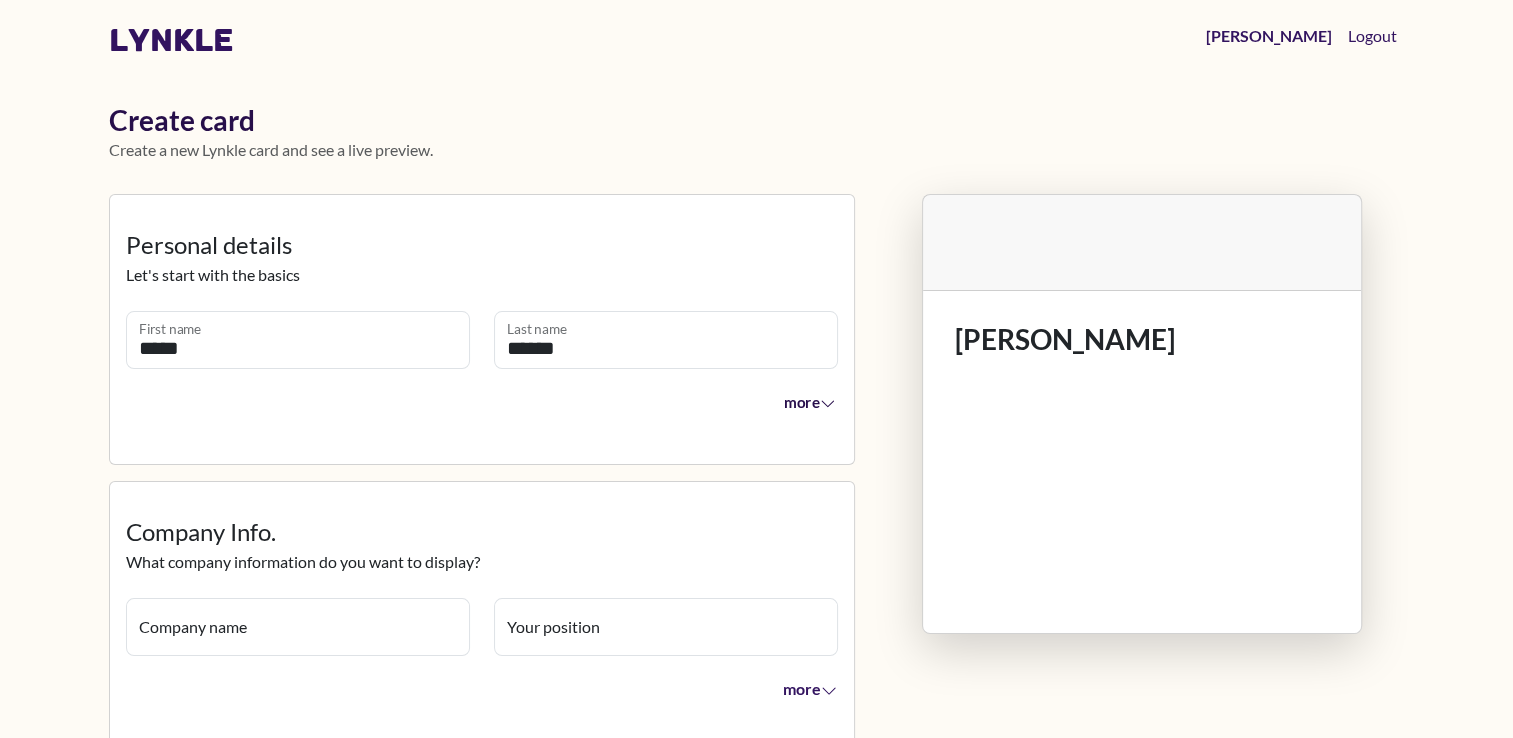 click 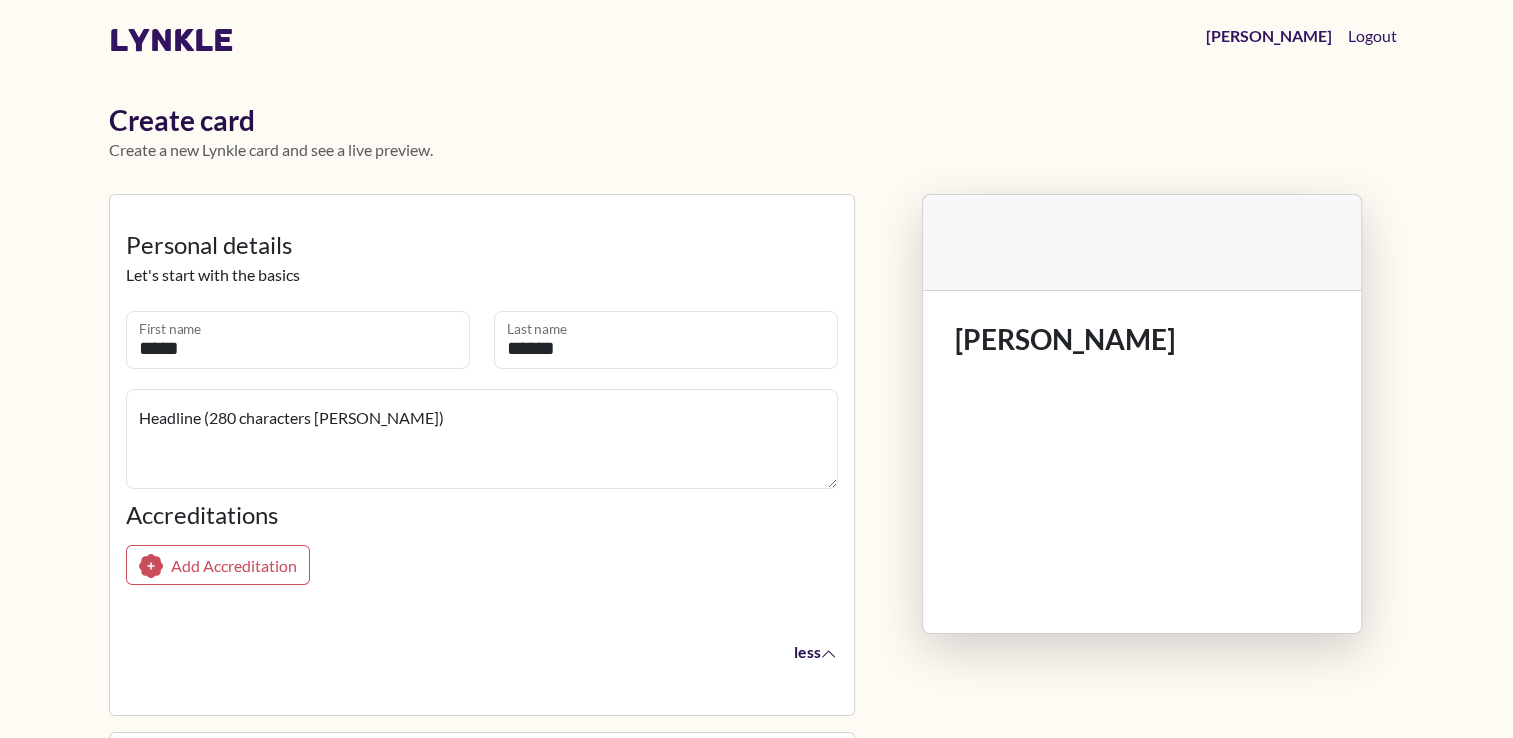 click on "less" at bounding box center (815, 651) 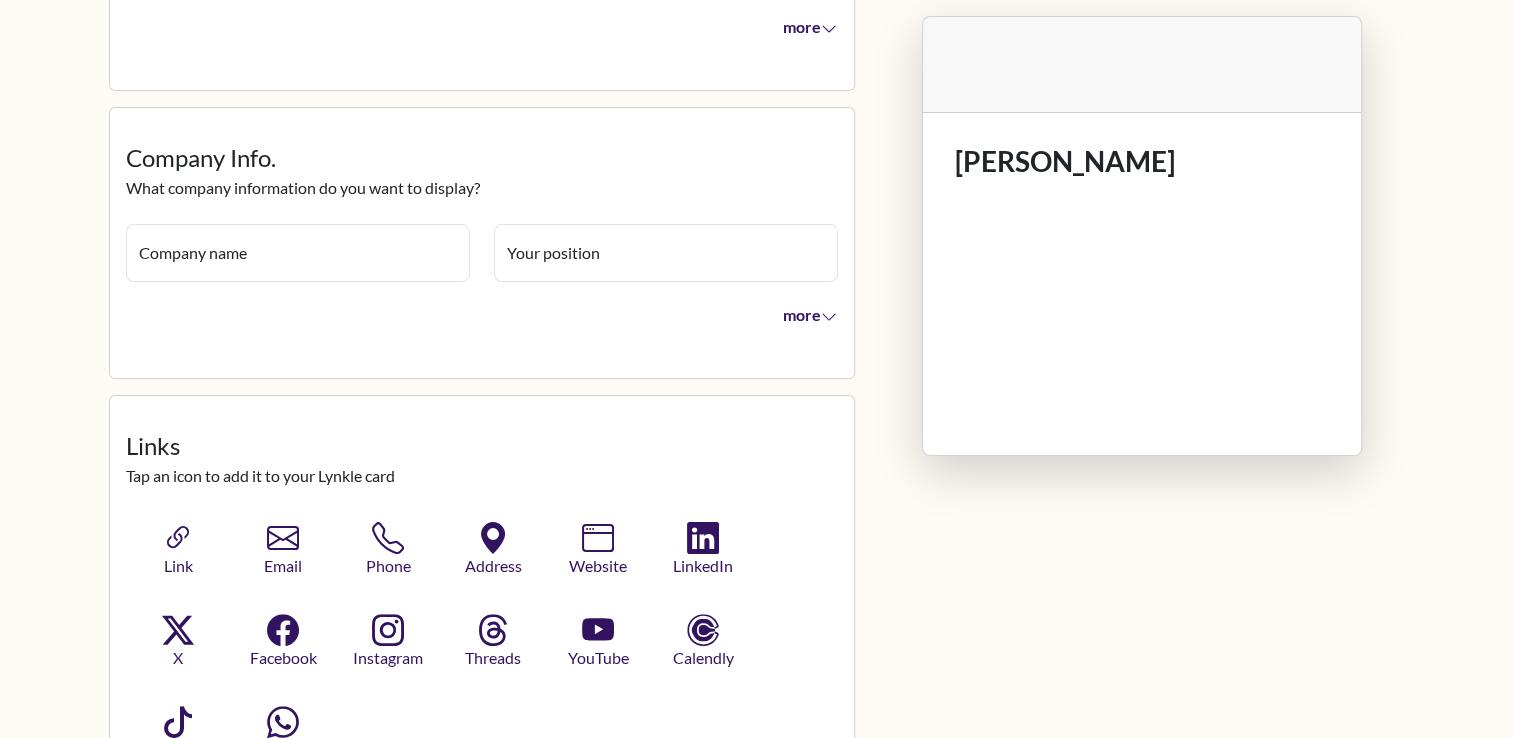 scroll, scrollTop: 508, scrollLeft: 0, axis: vertical 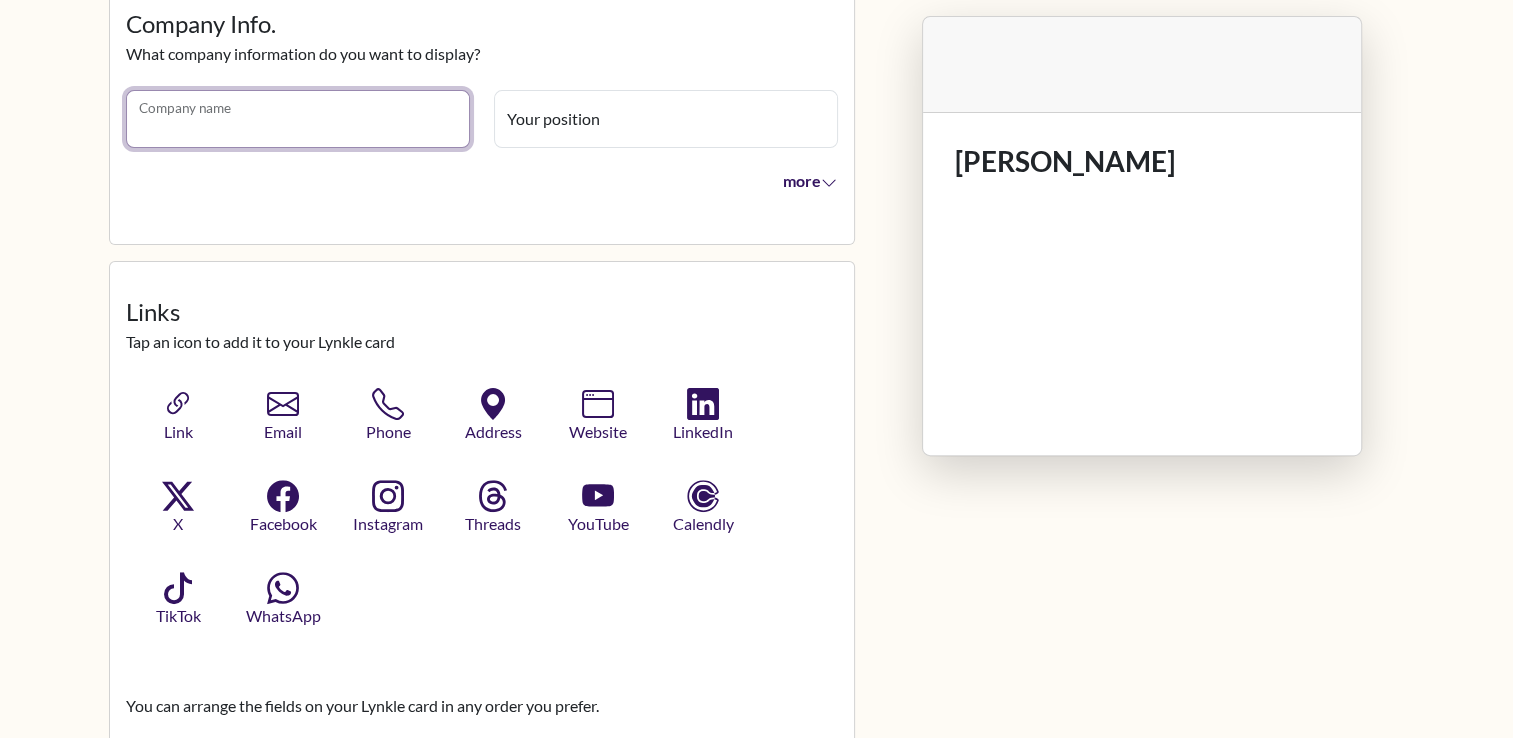 click on "Company name" at bounding box center (298, 119) 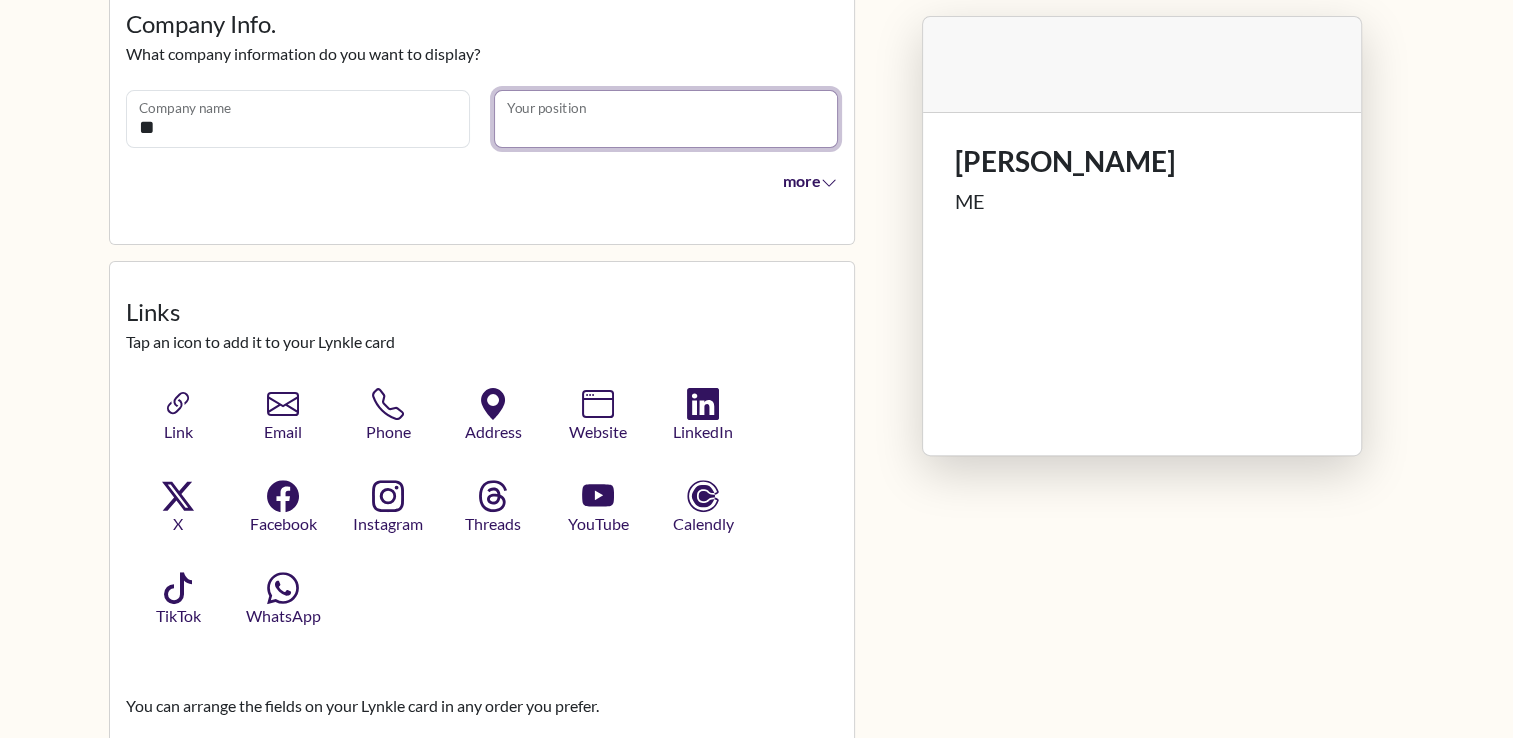 click on "Your position" at bounding box center (666, 119) 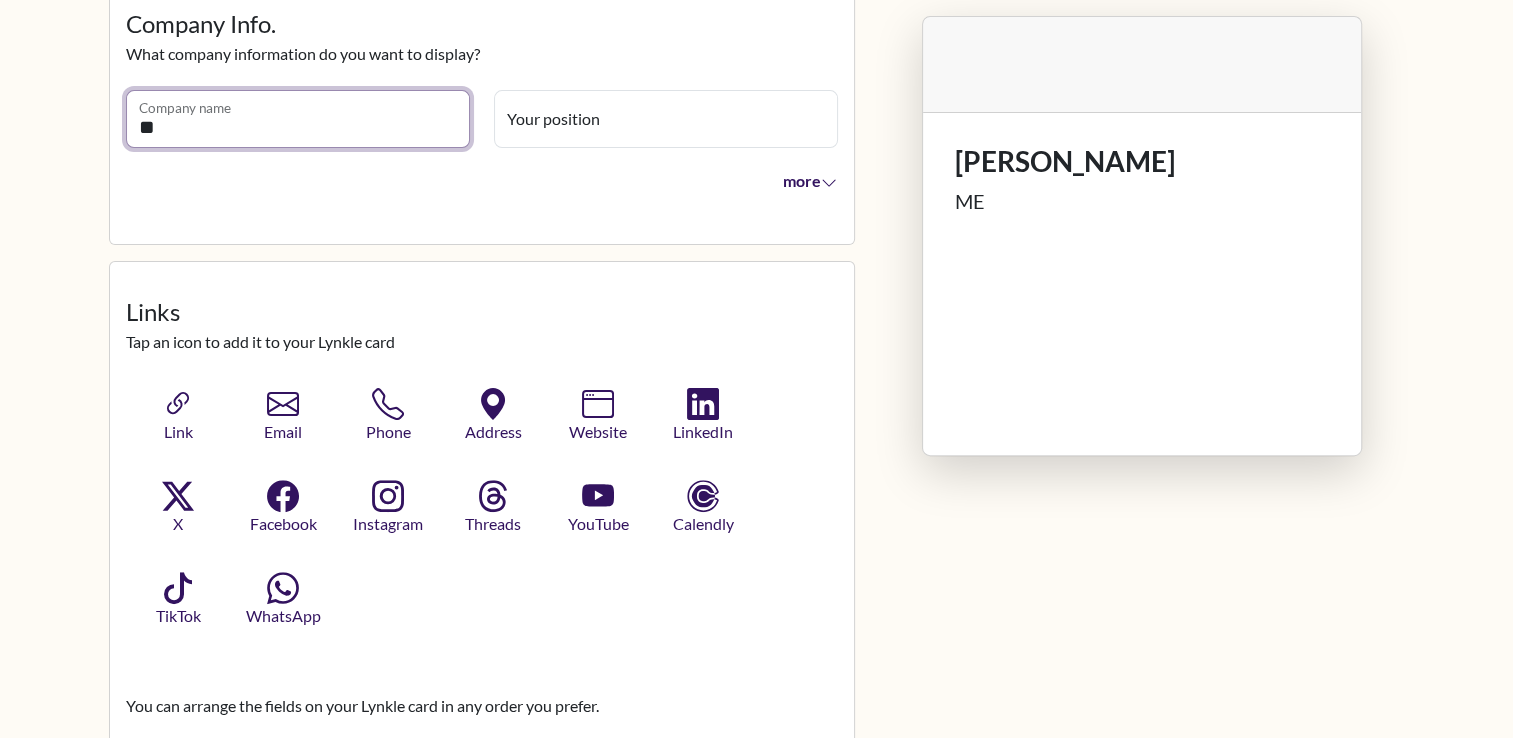 click on "**" at bounding box center (298, 119) 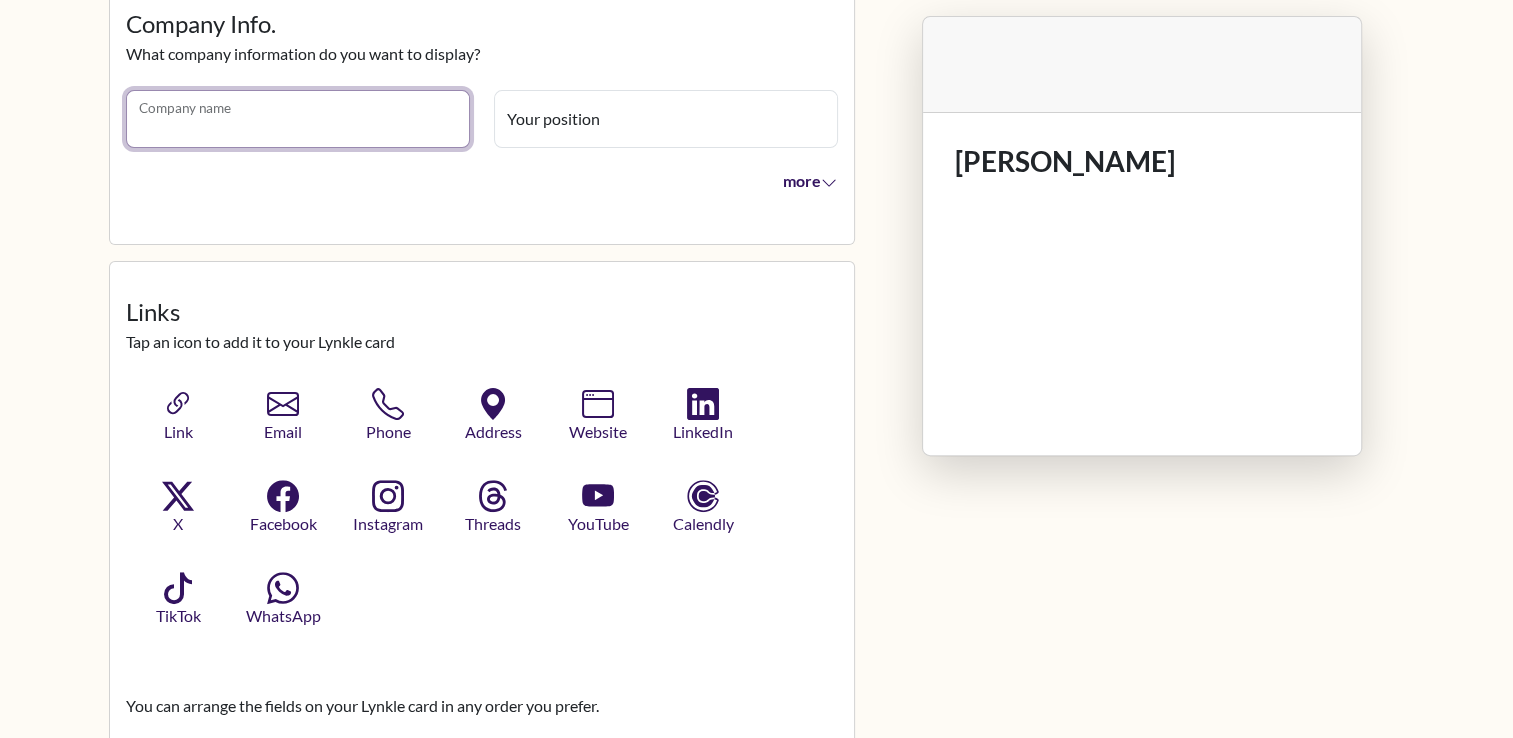type 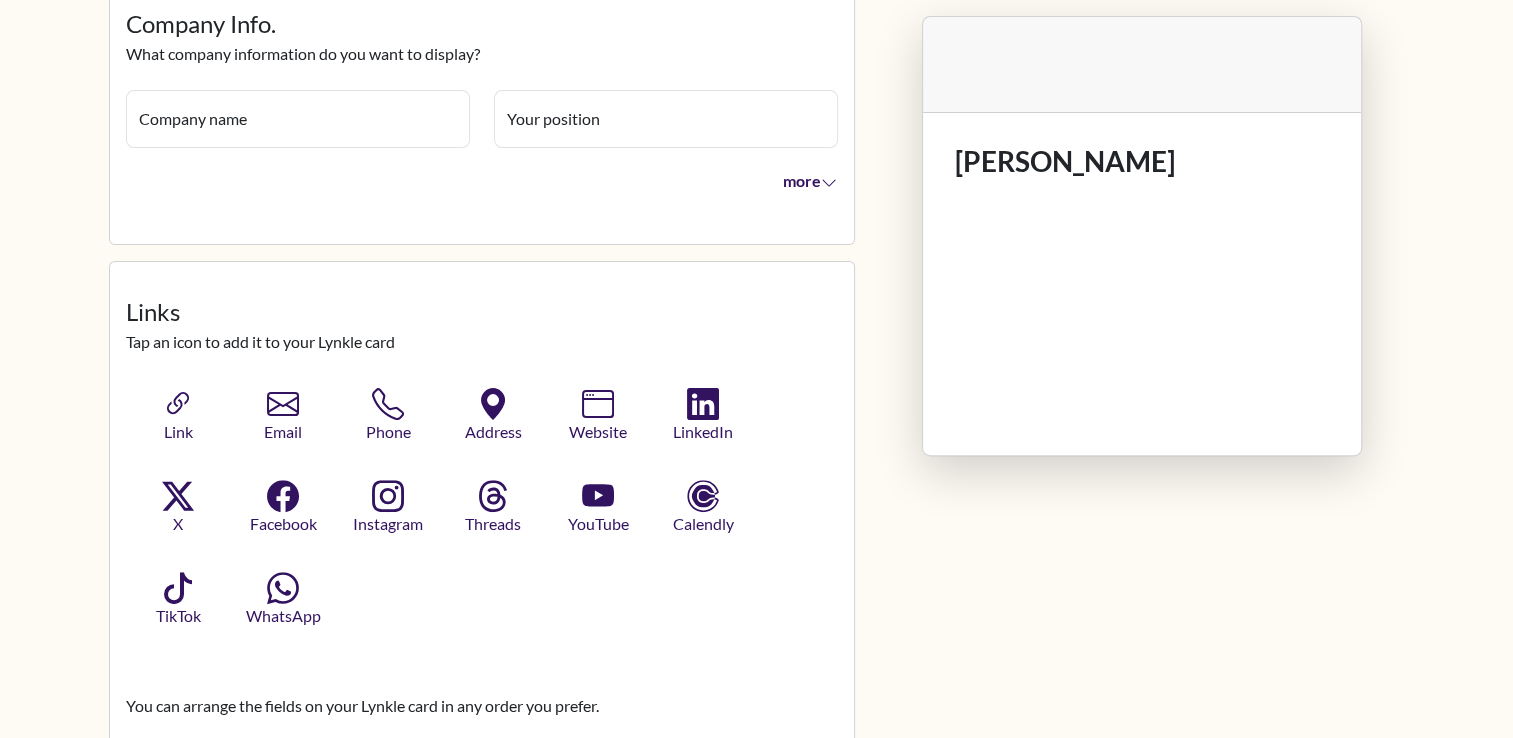 click on "more" at bounding box center (482, 184) 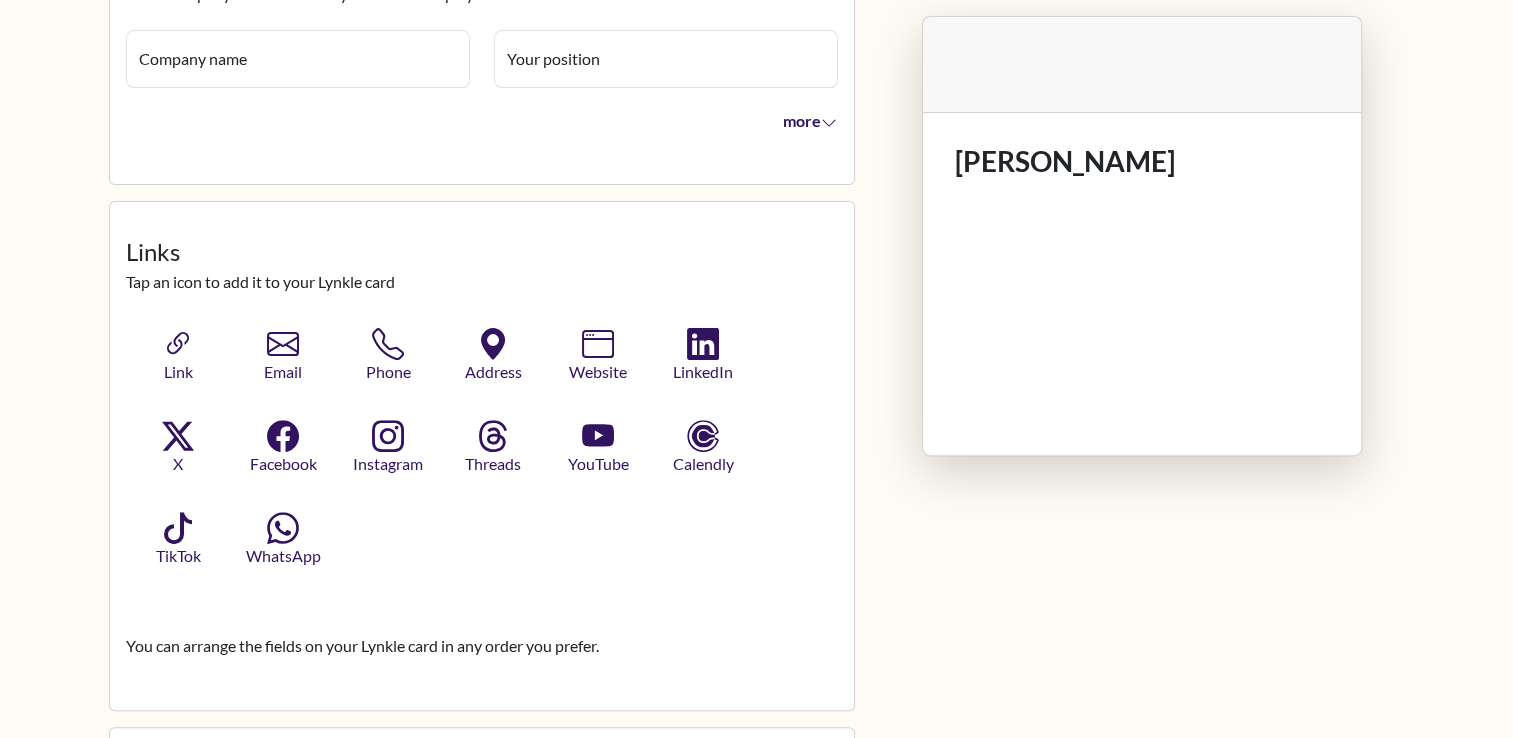 scroll, scrollTop: 572, scrollLeft: 0, axis: vertical 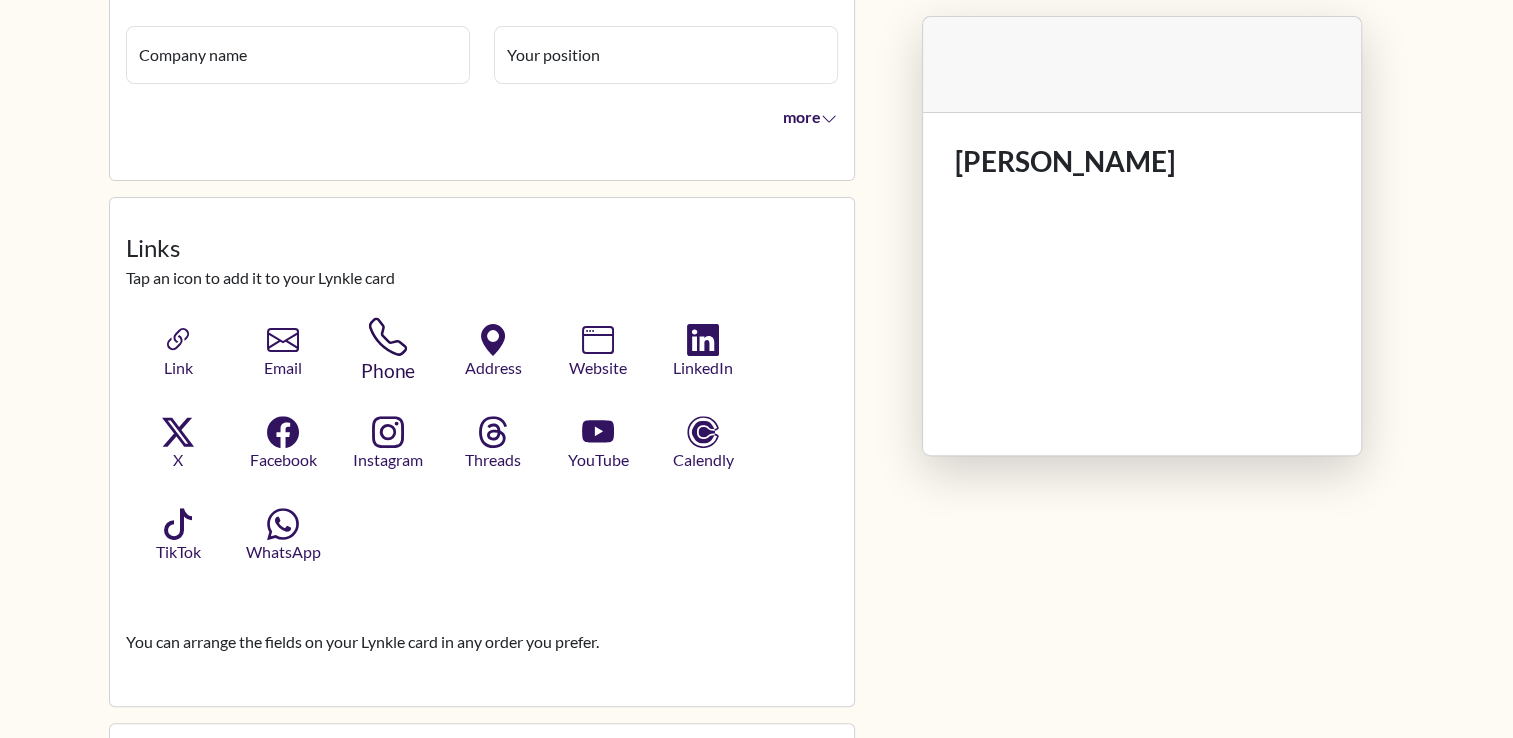 click on "Phone" at bounding box center [388, 370] 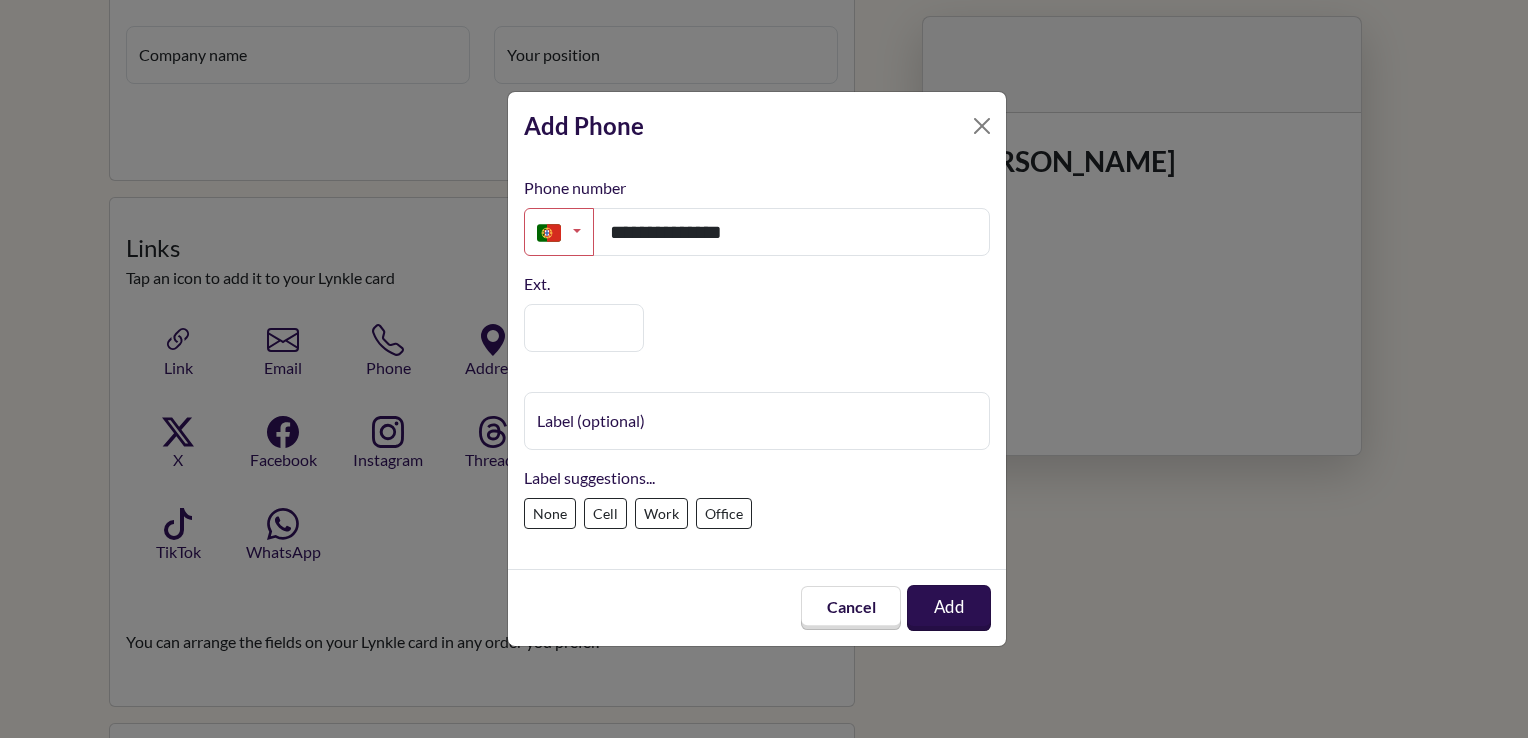 type on "**********" 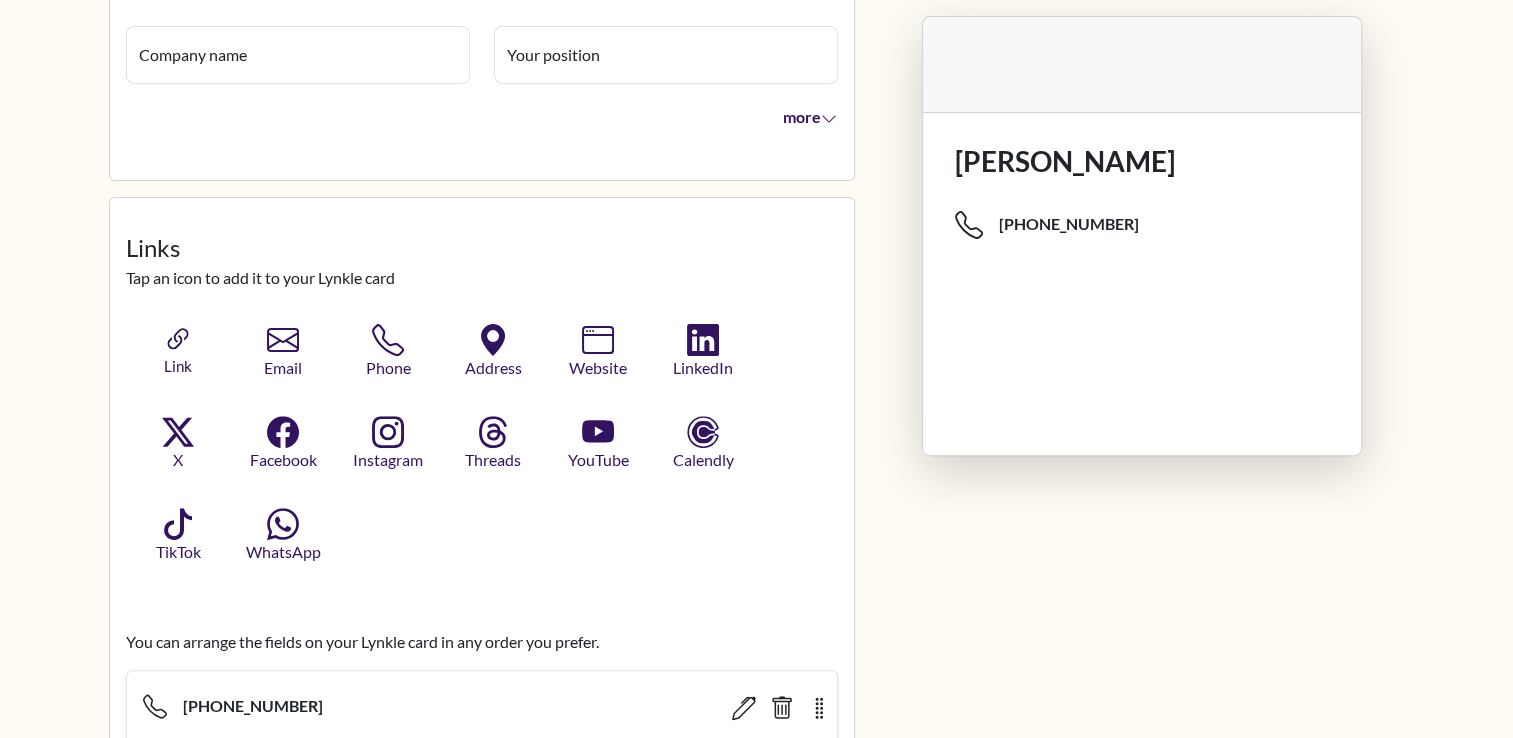 click 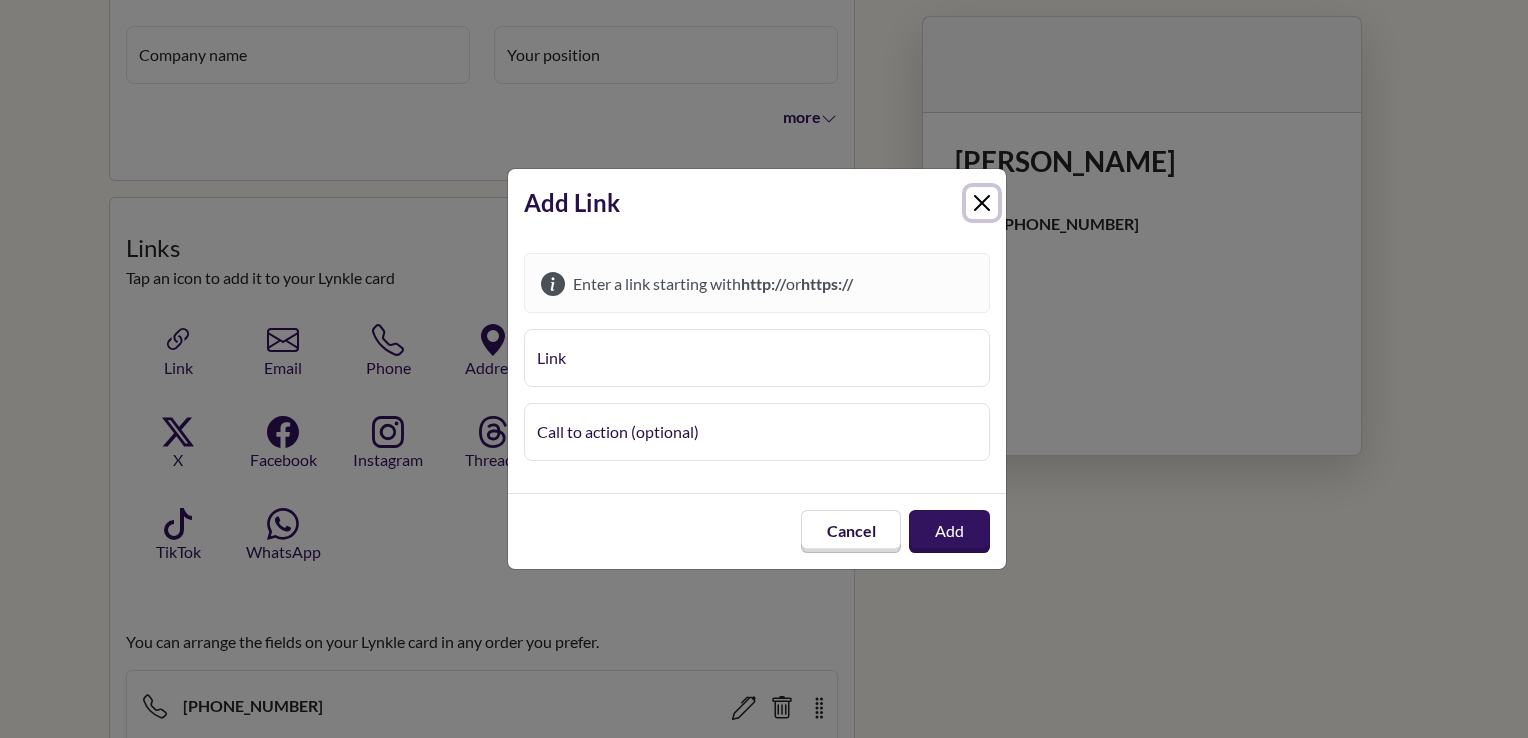 click at bounding box center (982, 203) 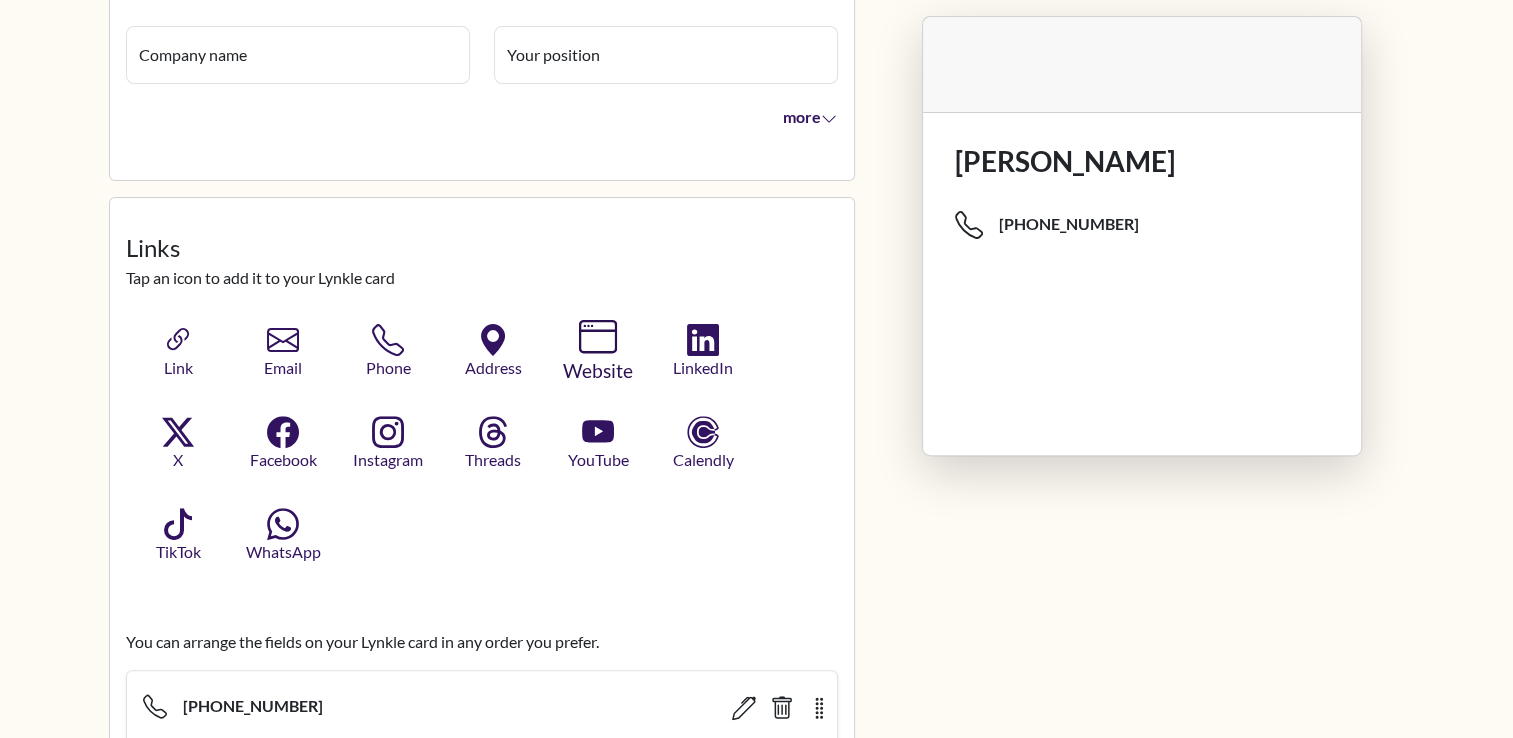 click on "Website" at bounding box center [598, 370] 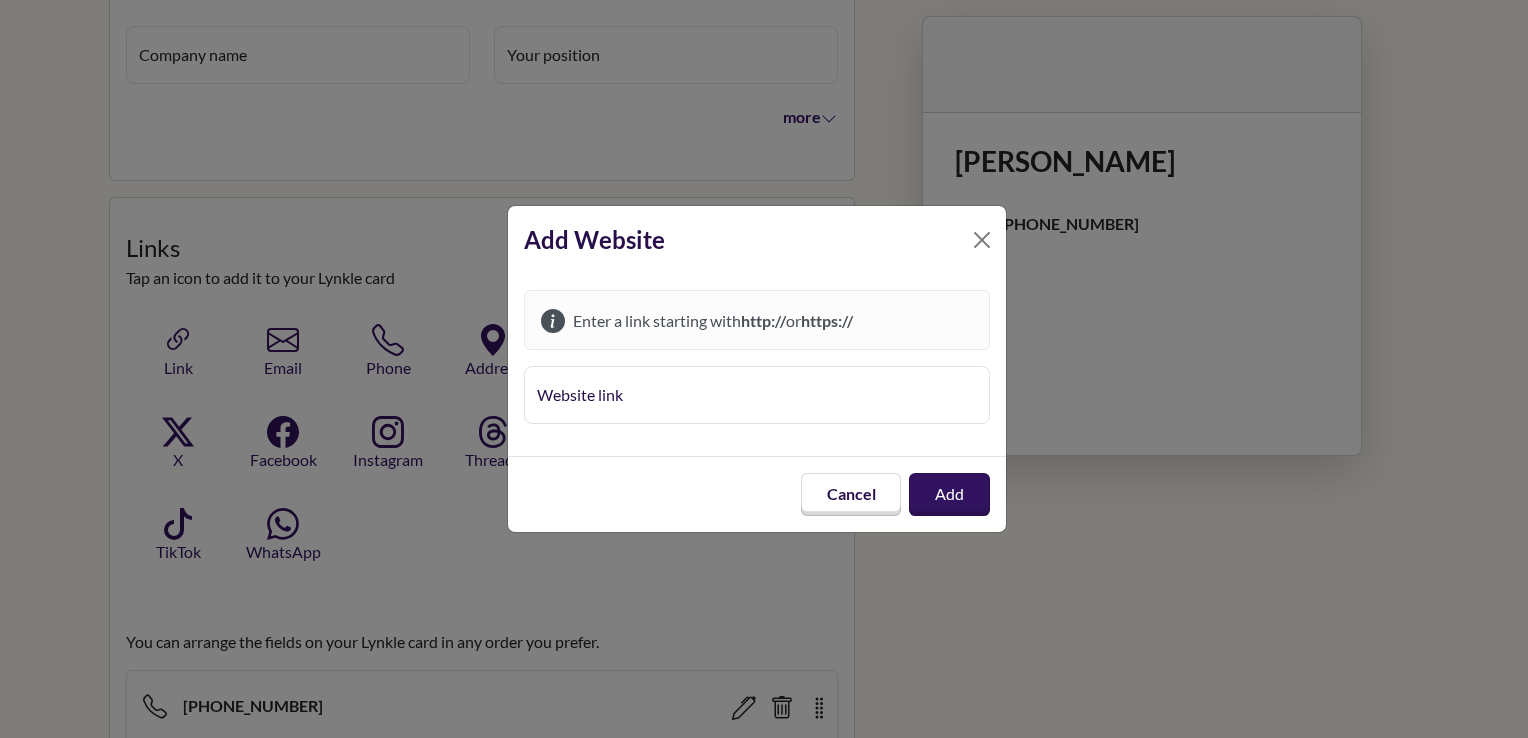 click on "Website link" at bounding box center [757, 395] 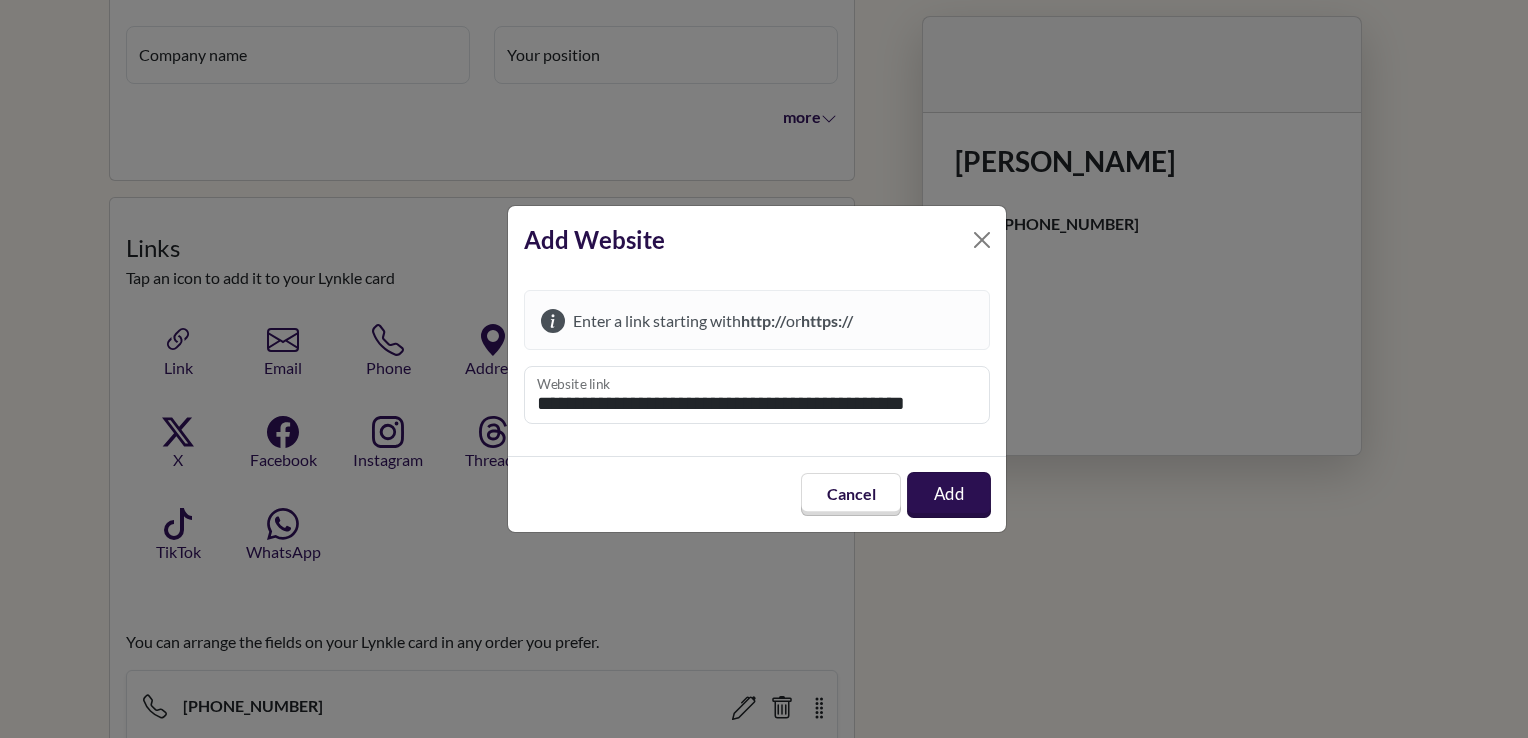 type on "**********" 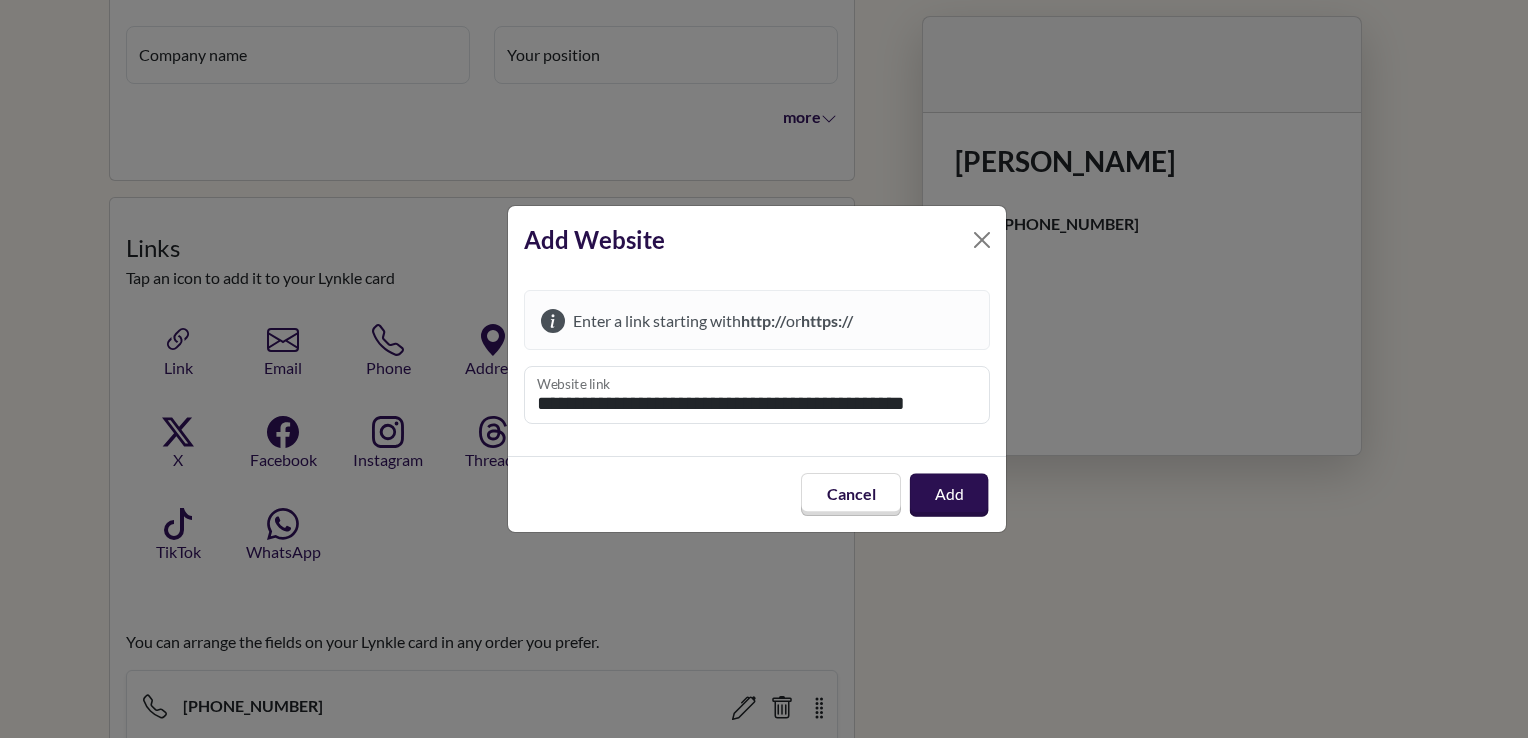 click on "Add" at bounding box center (949, 494) 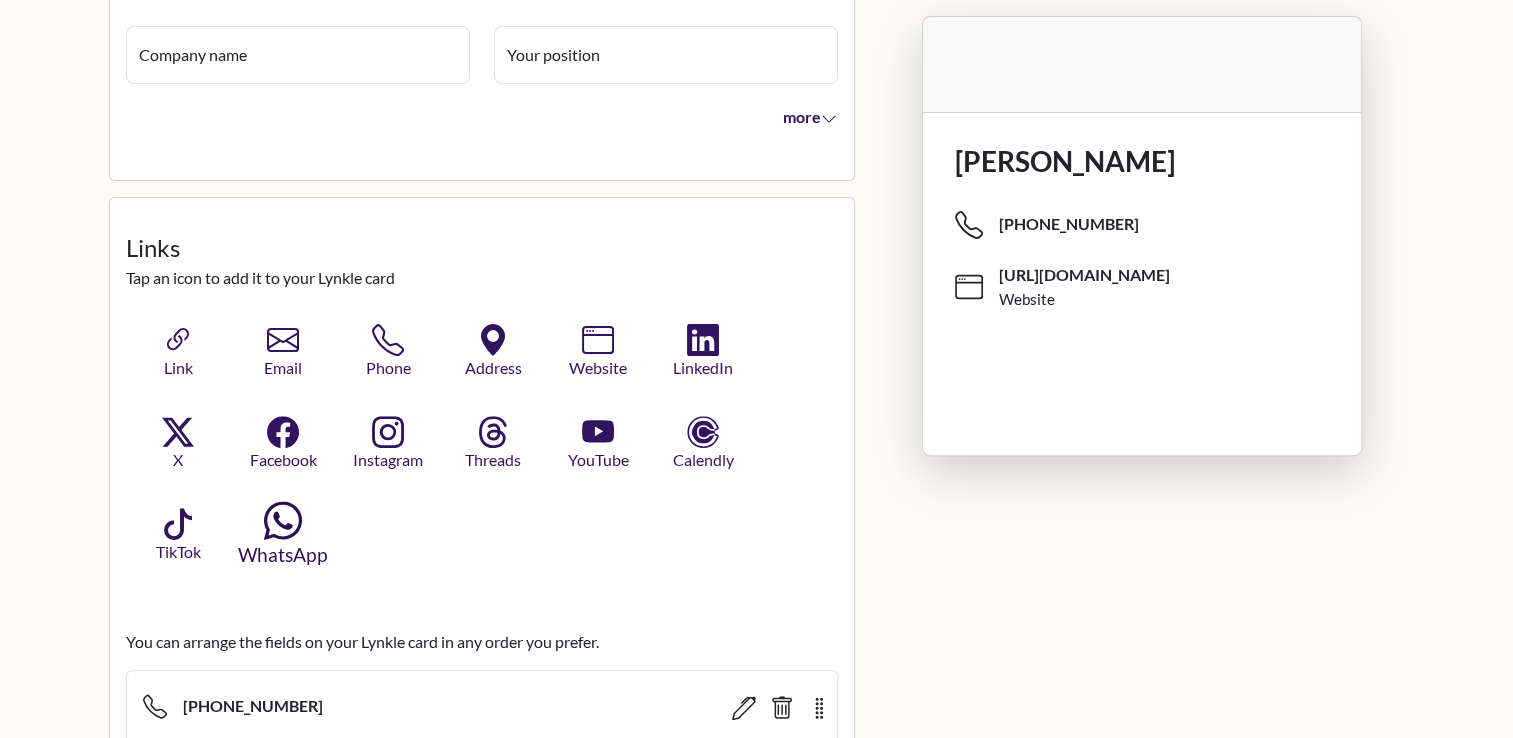click on "WhatsApp" at bounding box center [283, 554] 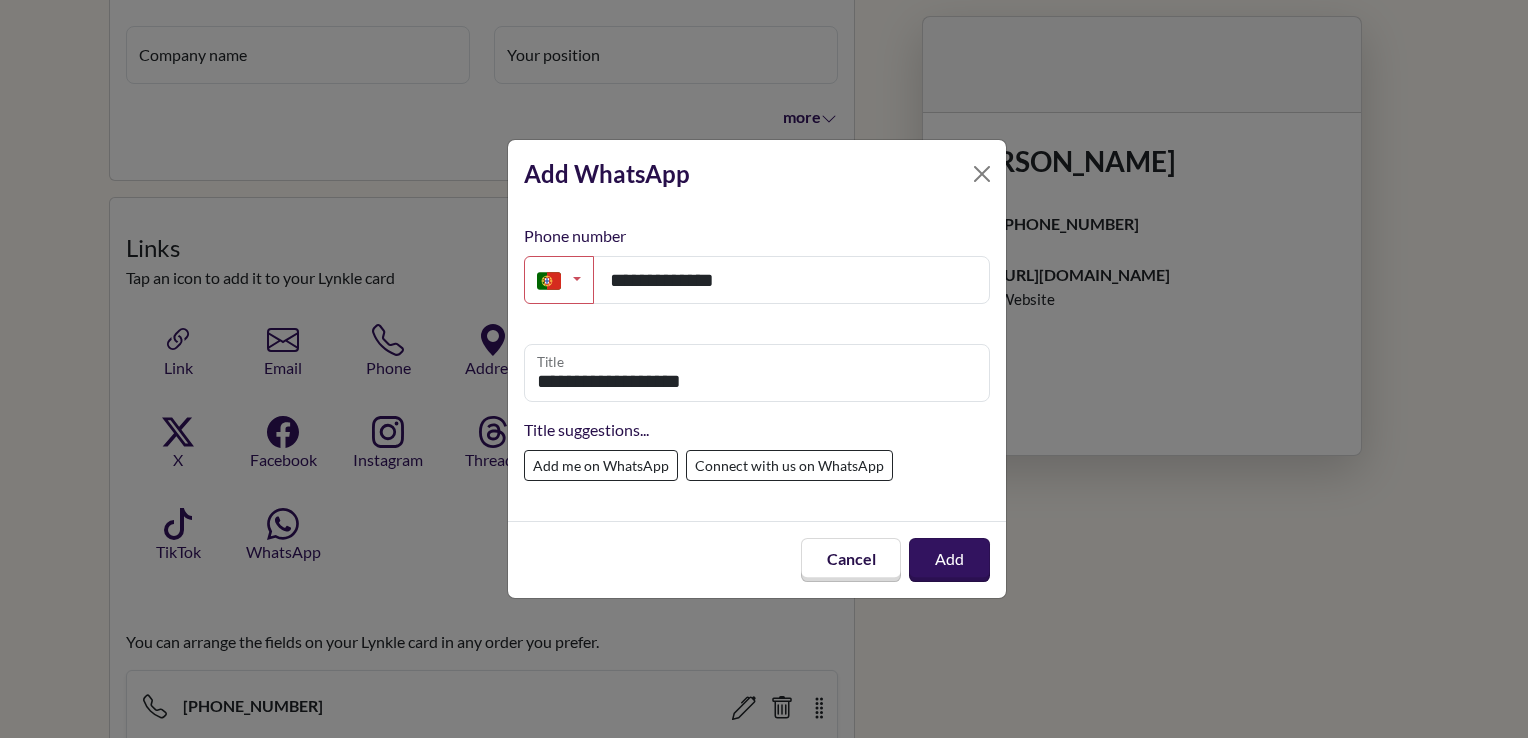 type on "**********" 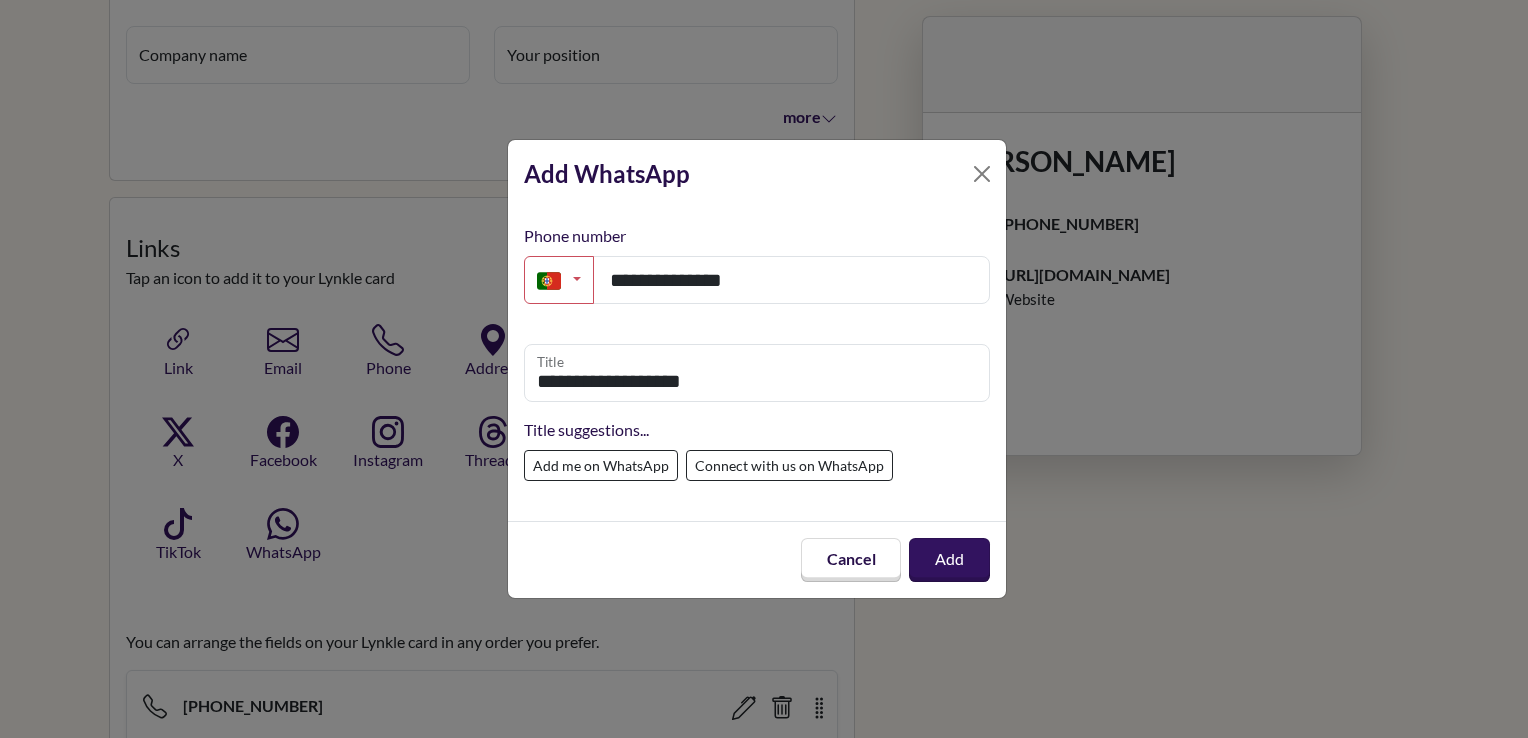 click on "Add" at bounding box center (949, 560) 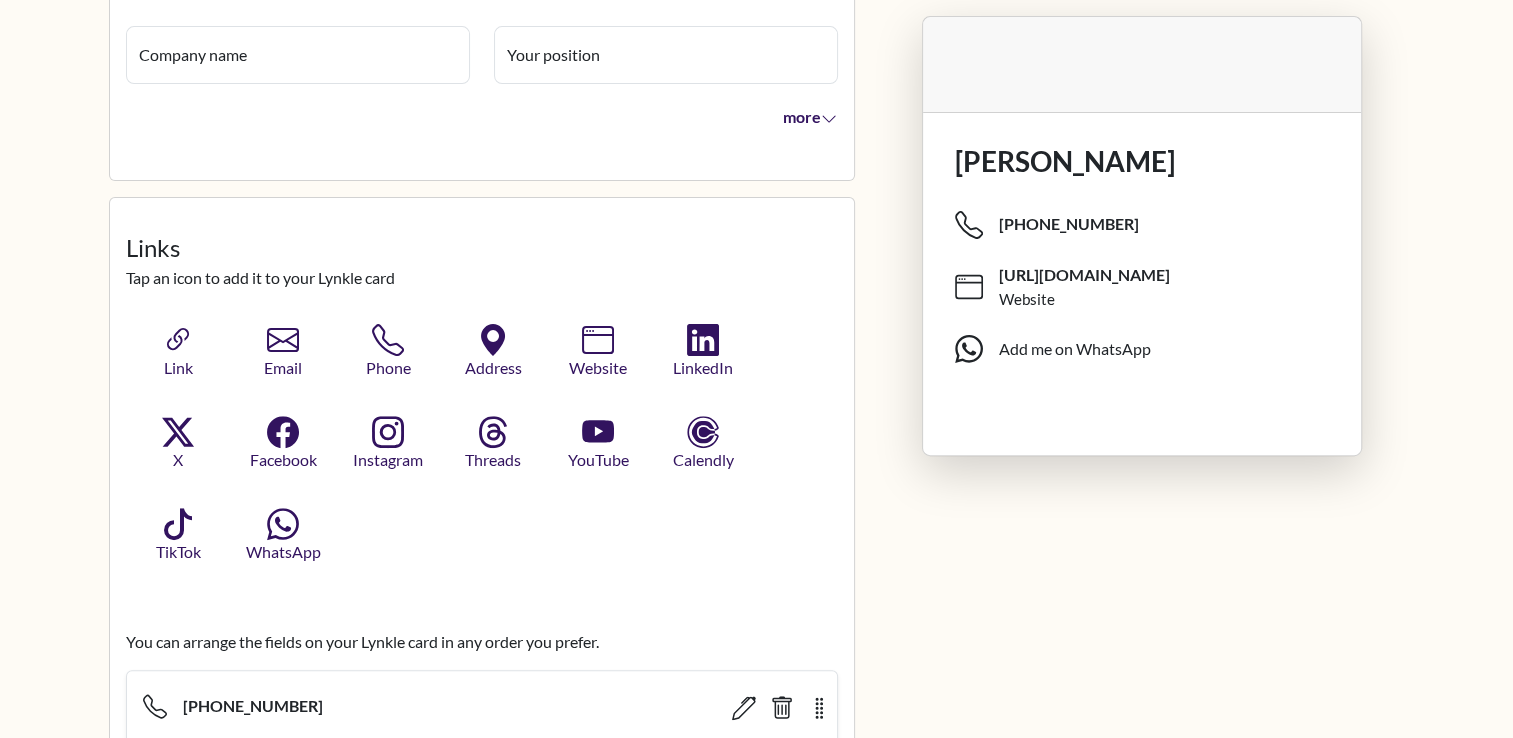 type 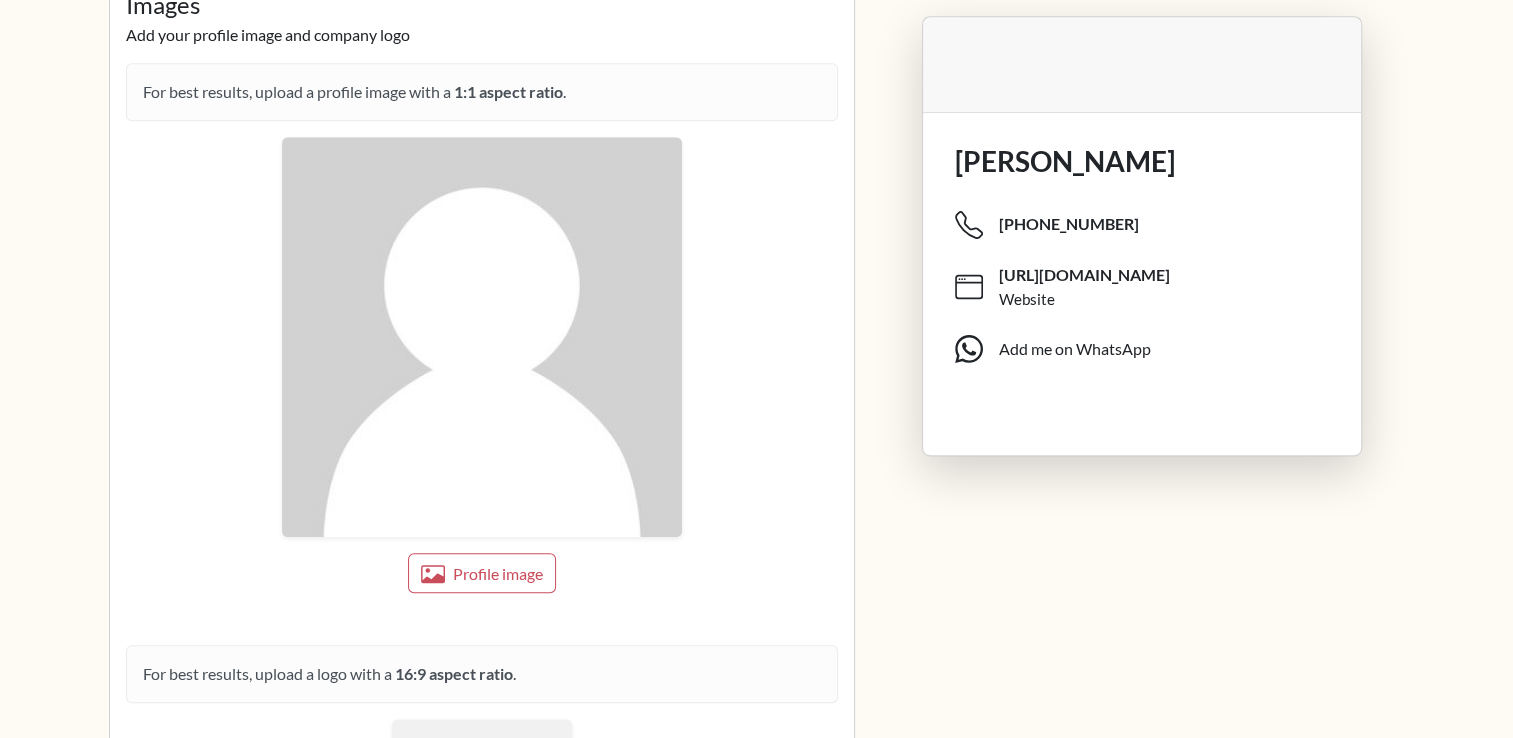 scroll, scrollTop: 1640, scrollLeft: 0, axis: vertical 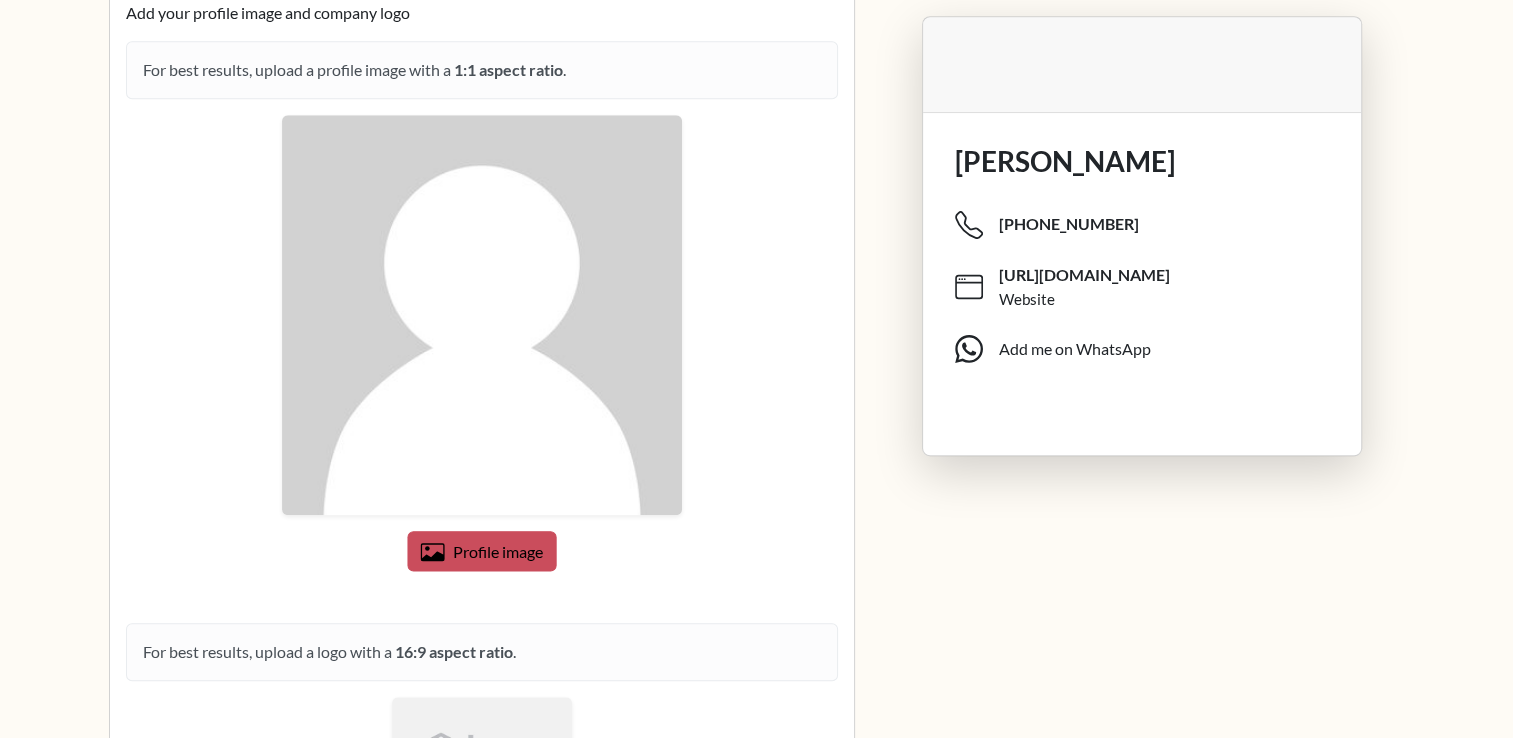 click on "Profile image" at bounding box center [497, 551] 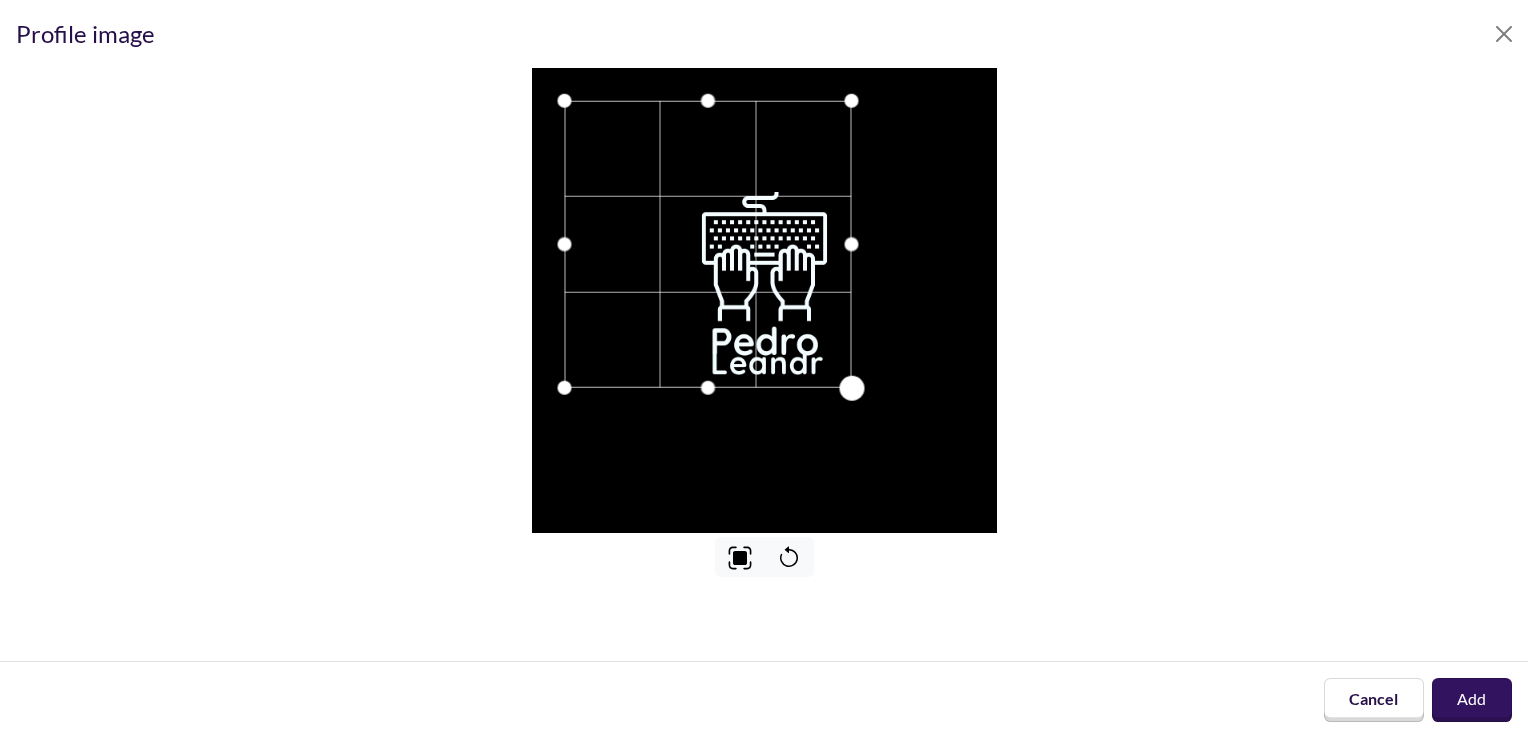 drag, startPoint x: 960, startPoint y: 496, endPoint x: 851, endPoint y: 426, distance: 129.5415 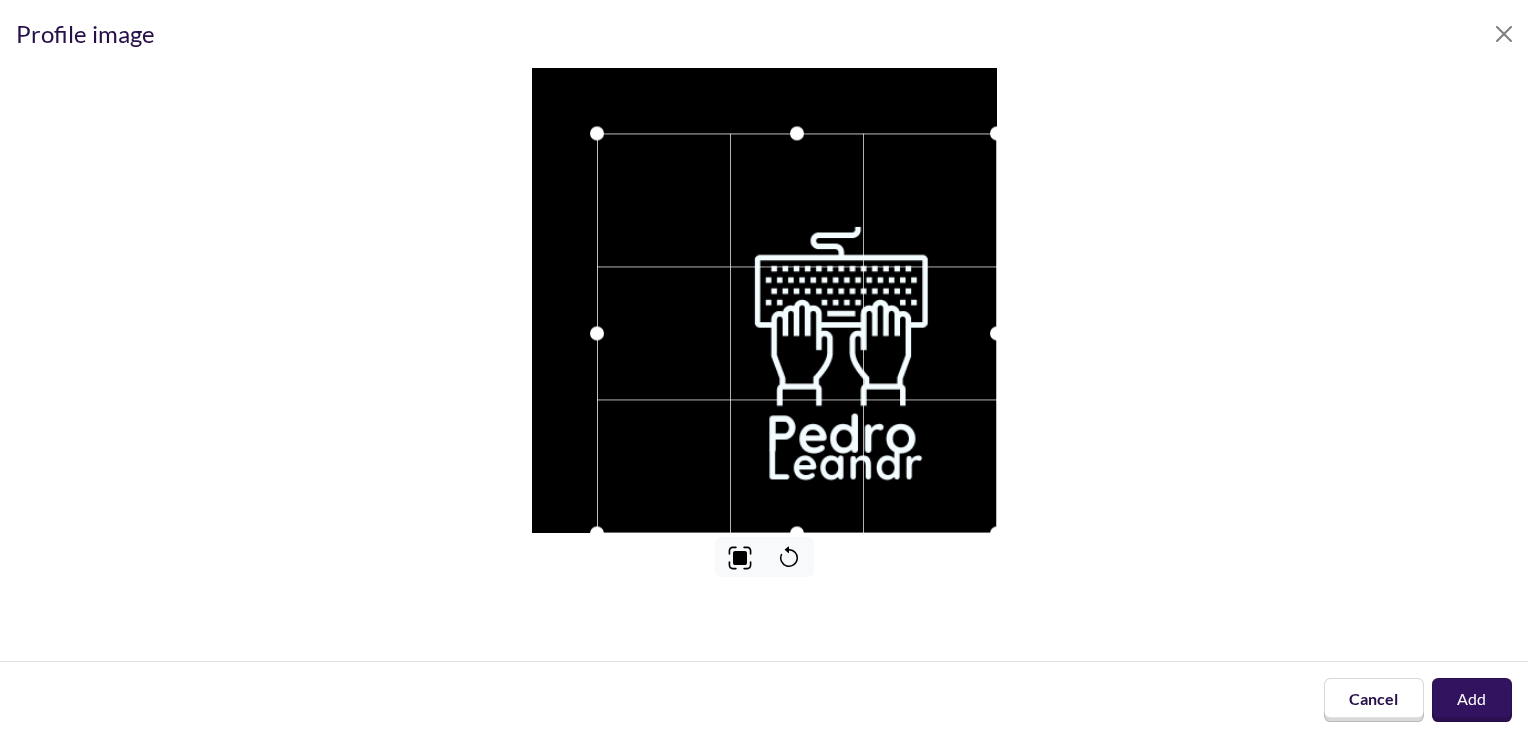 drag, startPoint x: 751, startPoint y: 271, endPoint x: 856, endPoint y: 366, distance: 141.59802 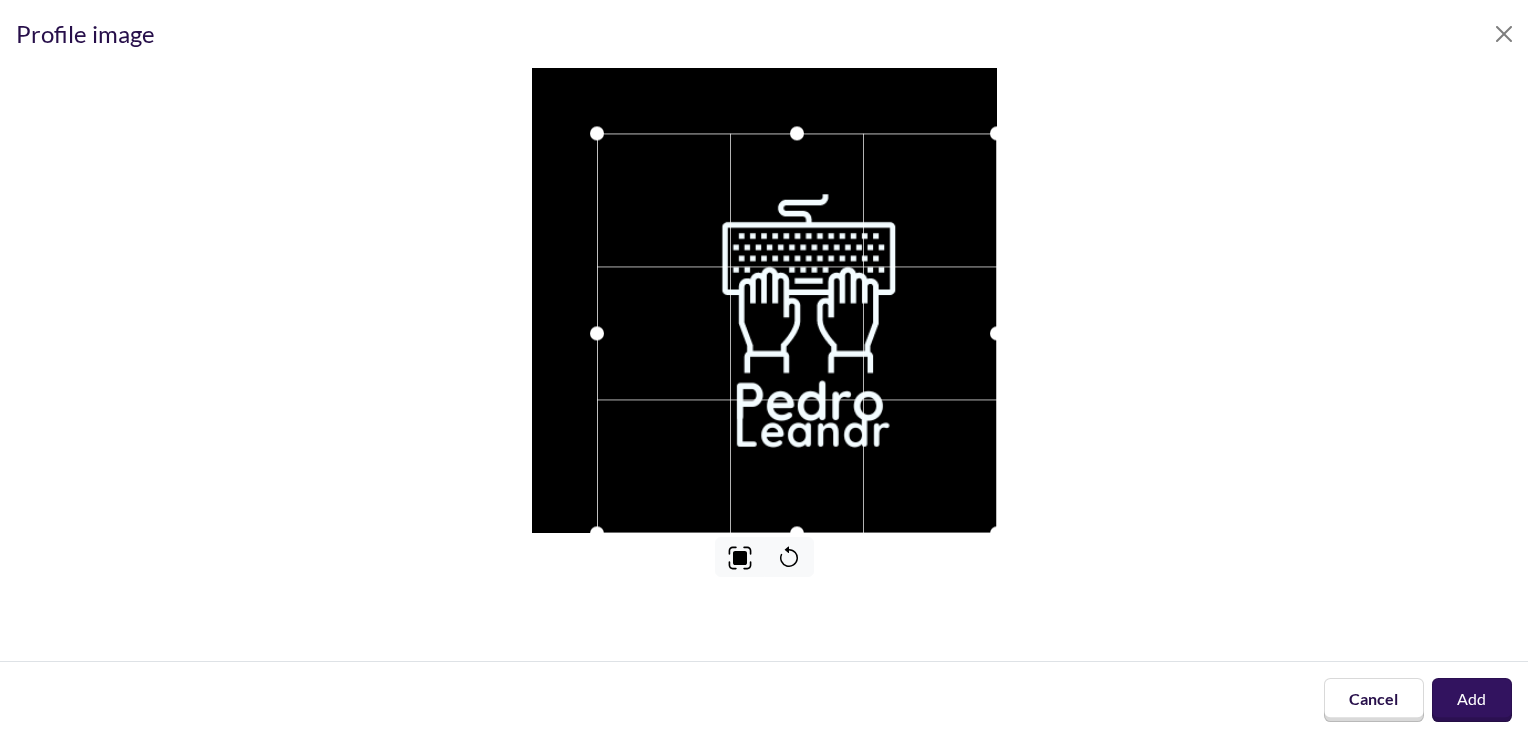 drag, startPoint x: 823, startPoint y: 350, endPoint x: 917, endPoint y: 400, distance: 106.47065 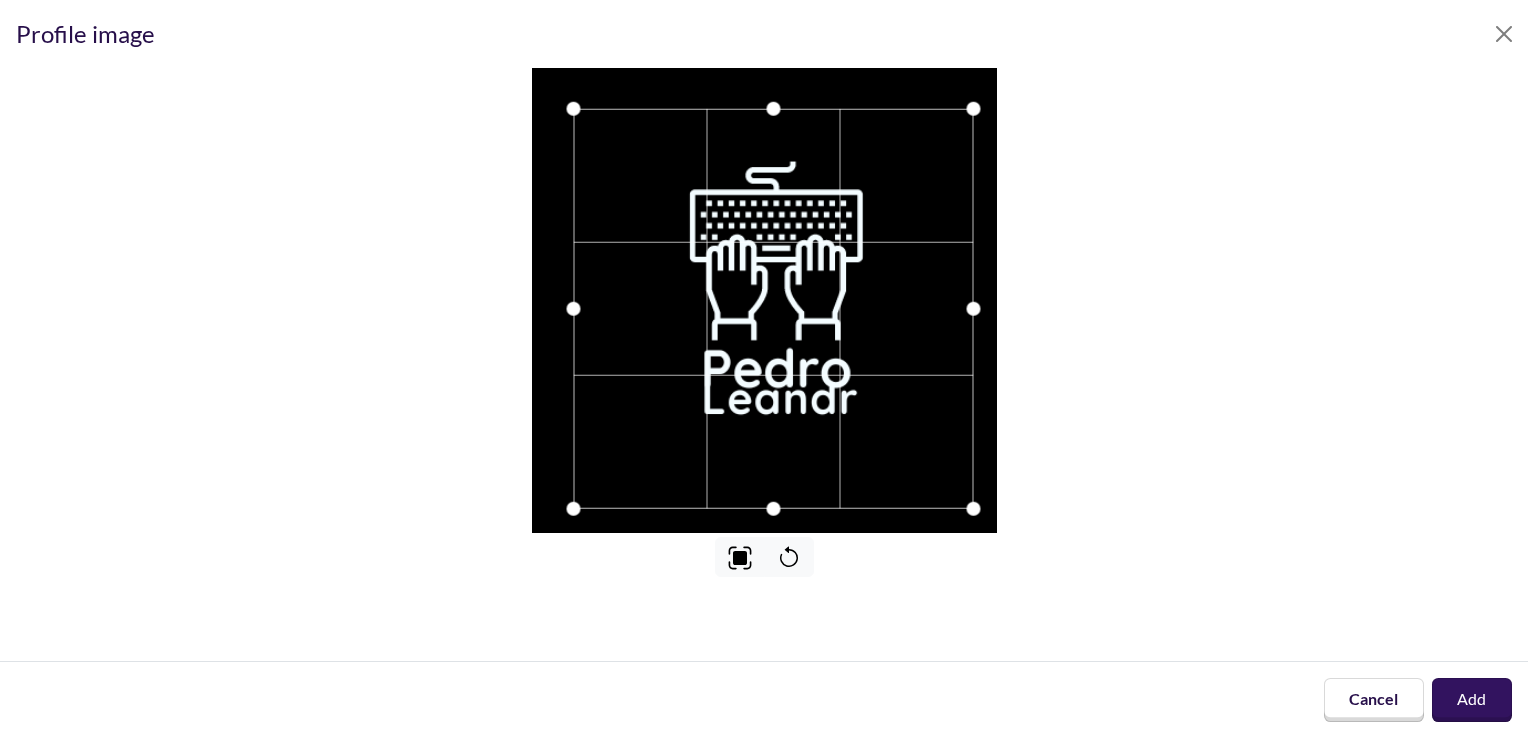 click at bounding box center [773, 309] 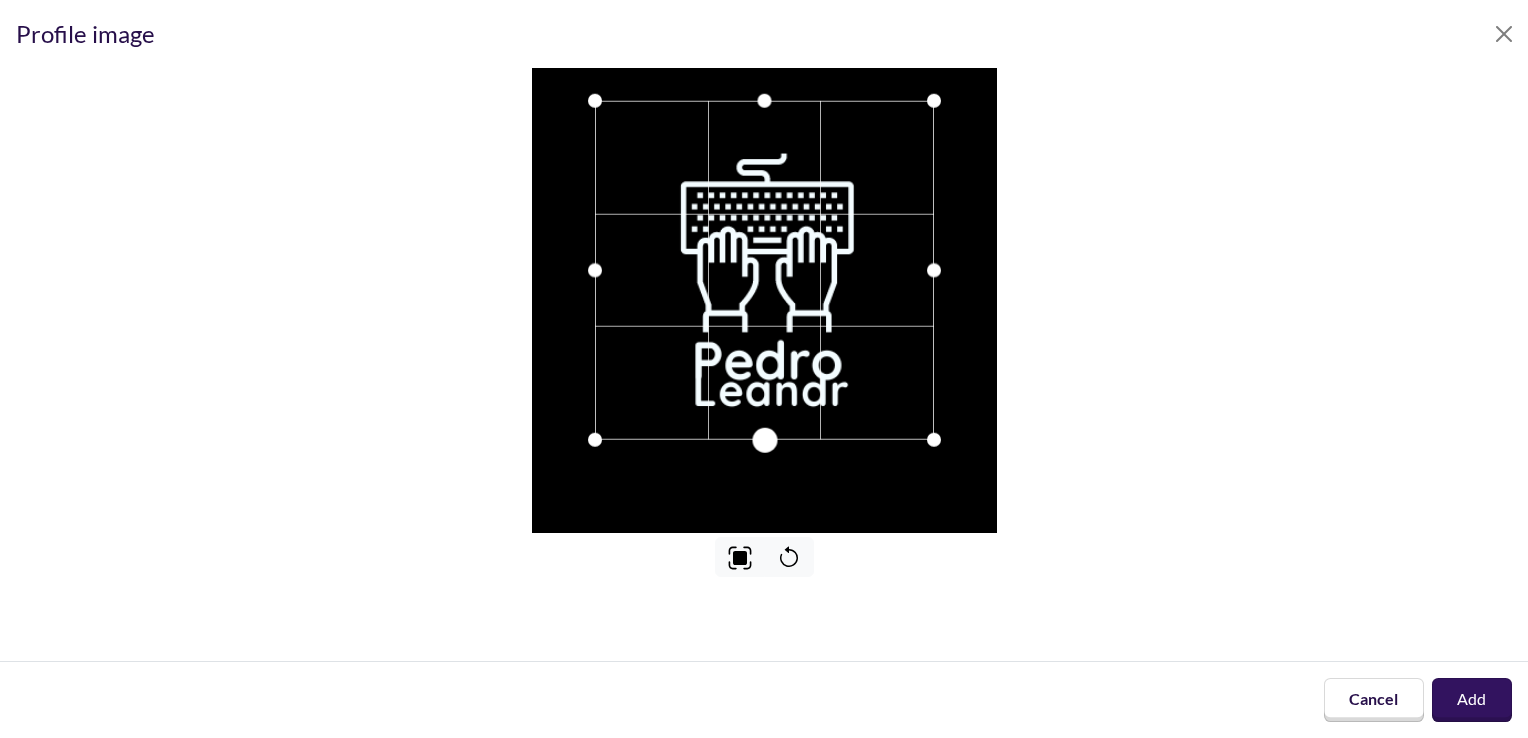 drag, startPoint x: 764, startPoint y: 498, endPoint x: 755, endPoint y: 439, distance: 59.682495 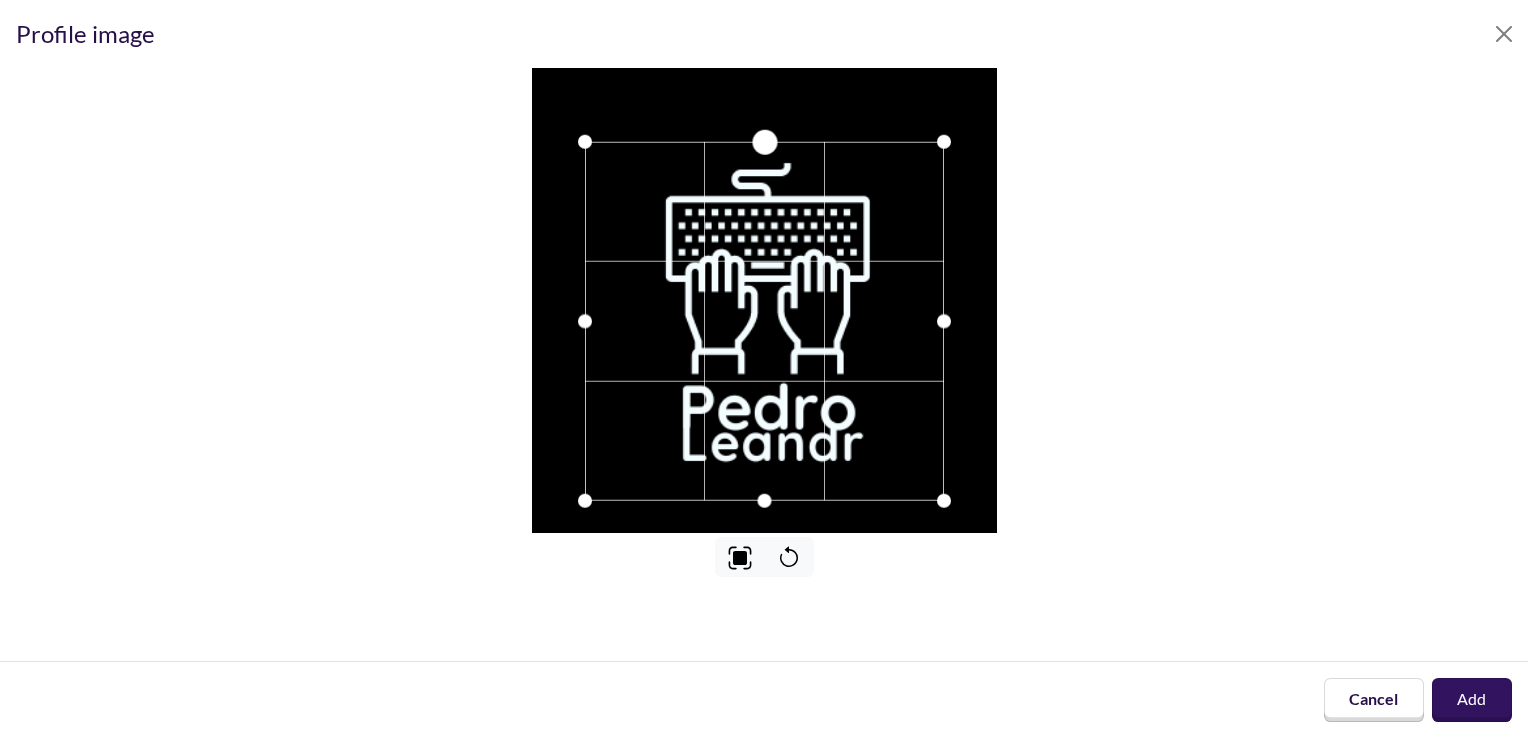 drag, startPoint x: 764, startPoint y: 99, endPoint x: 772, endPoint y: 140, distance: 41.773197 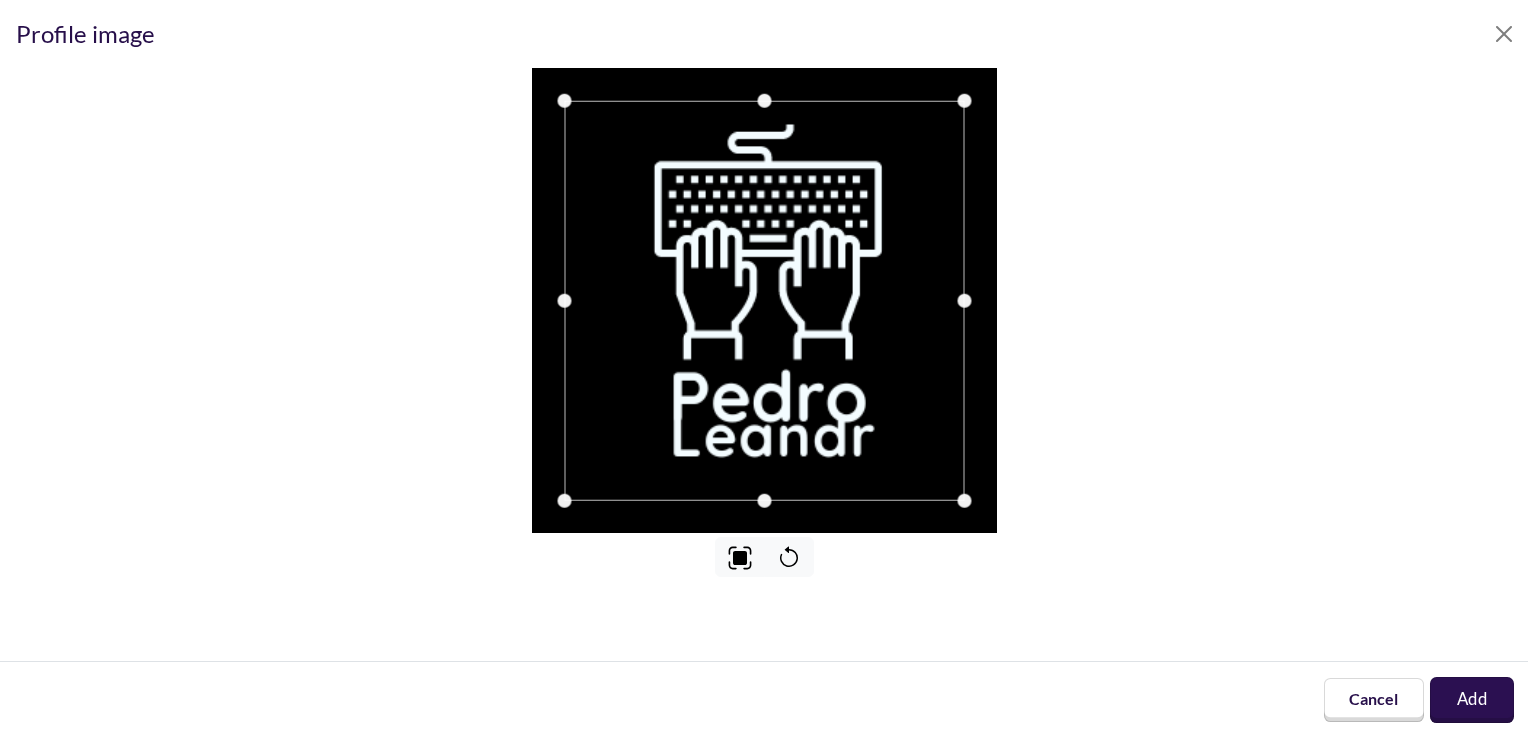 click on "Add" at bounding box center [1472, 700] 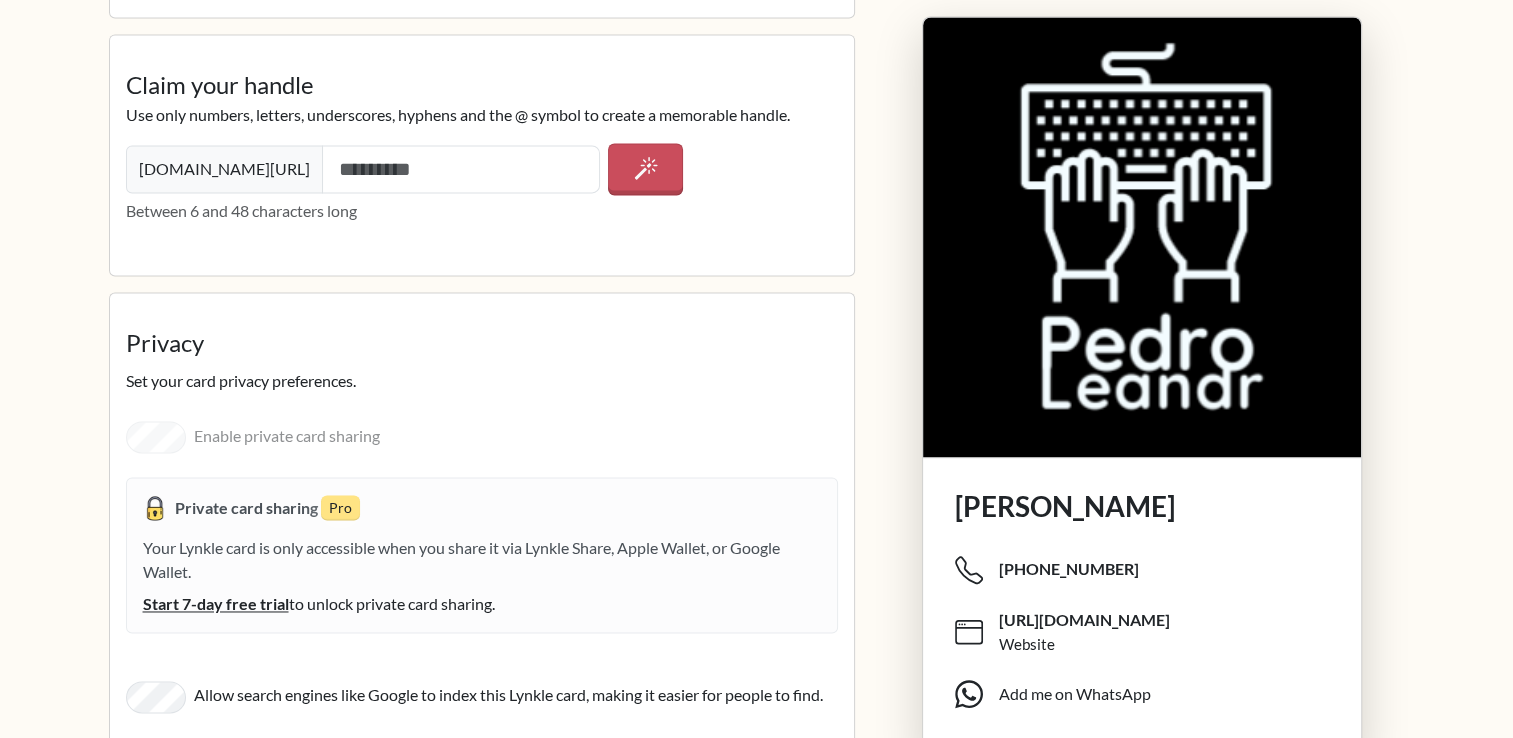 scroll, scrollTop: 2991, scrollLeft: 0, axis: vertical 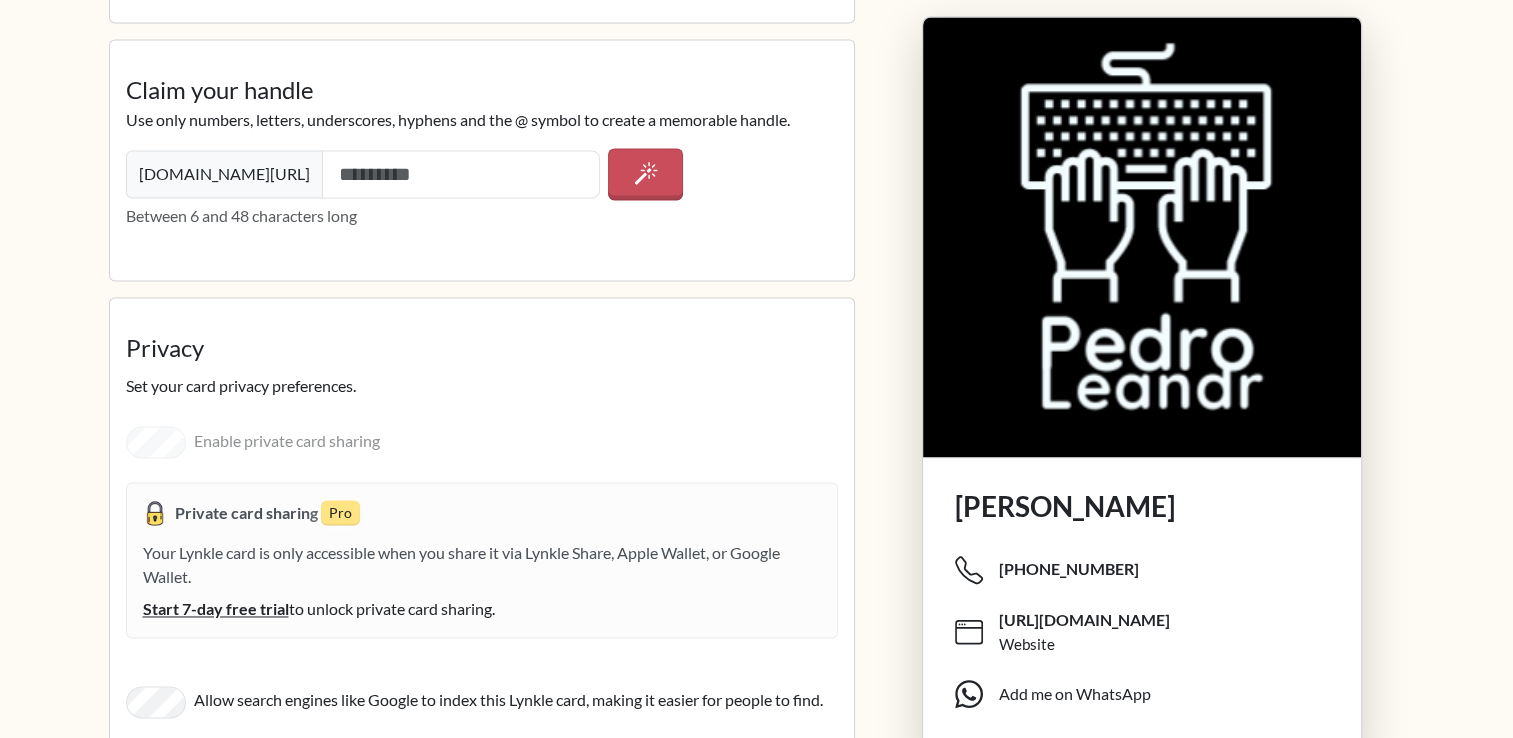 click on "Between 6 and 48 characters long" at bounding box center [482, 216] 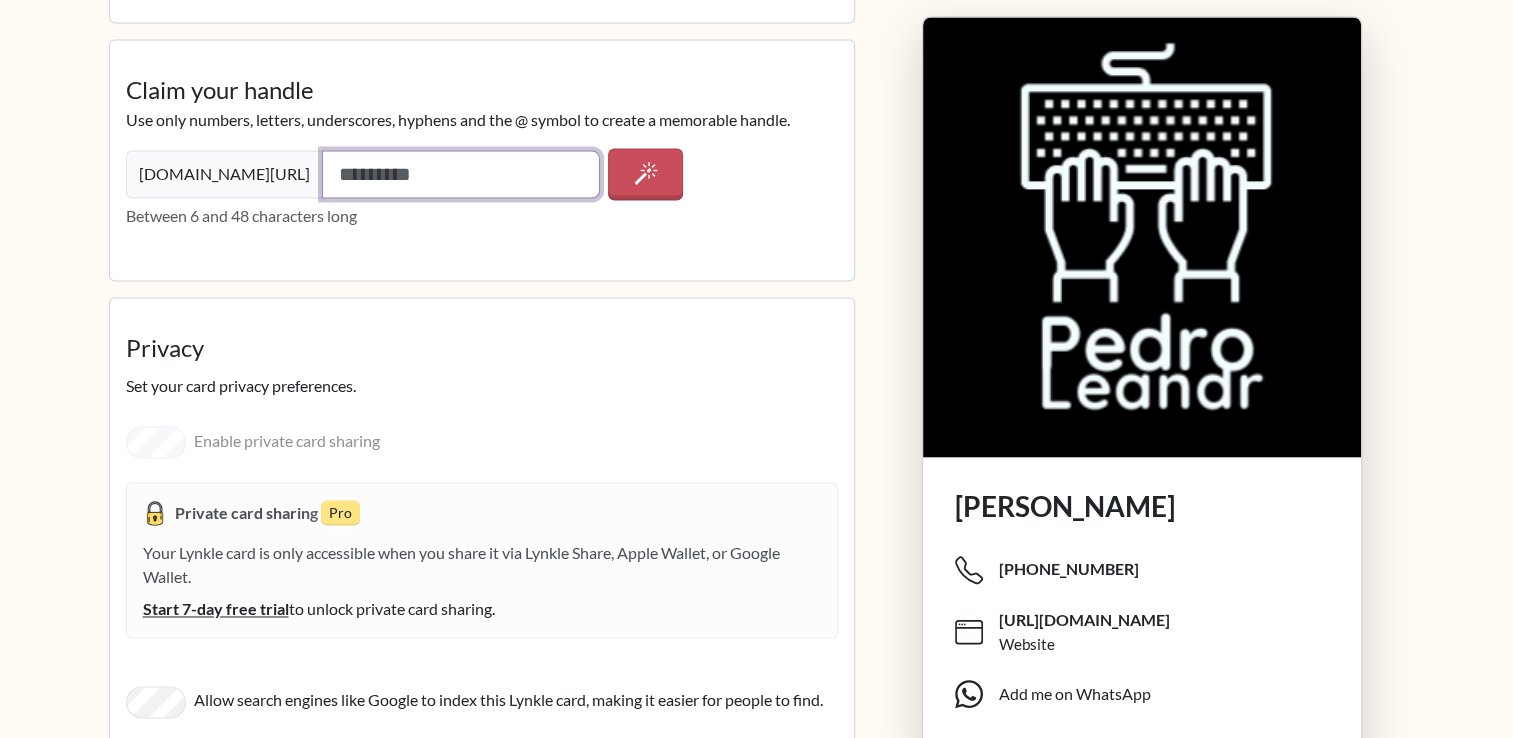 click at bounding box center (461, 174) 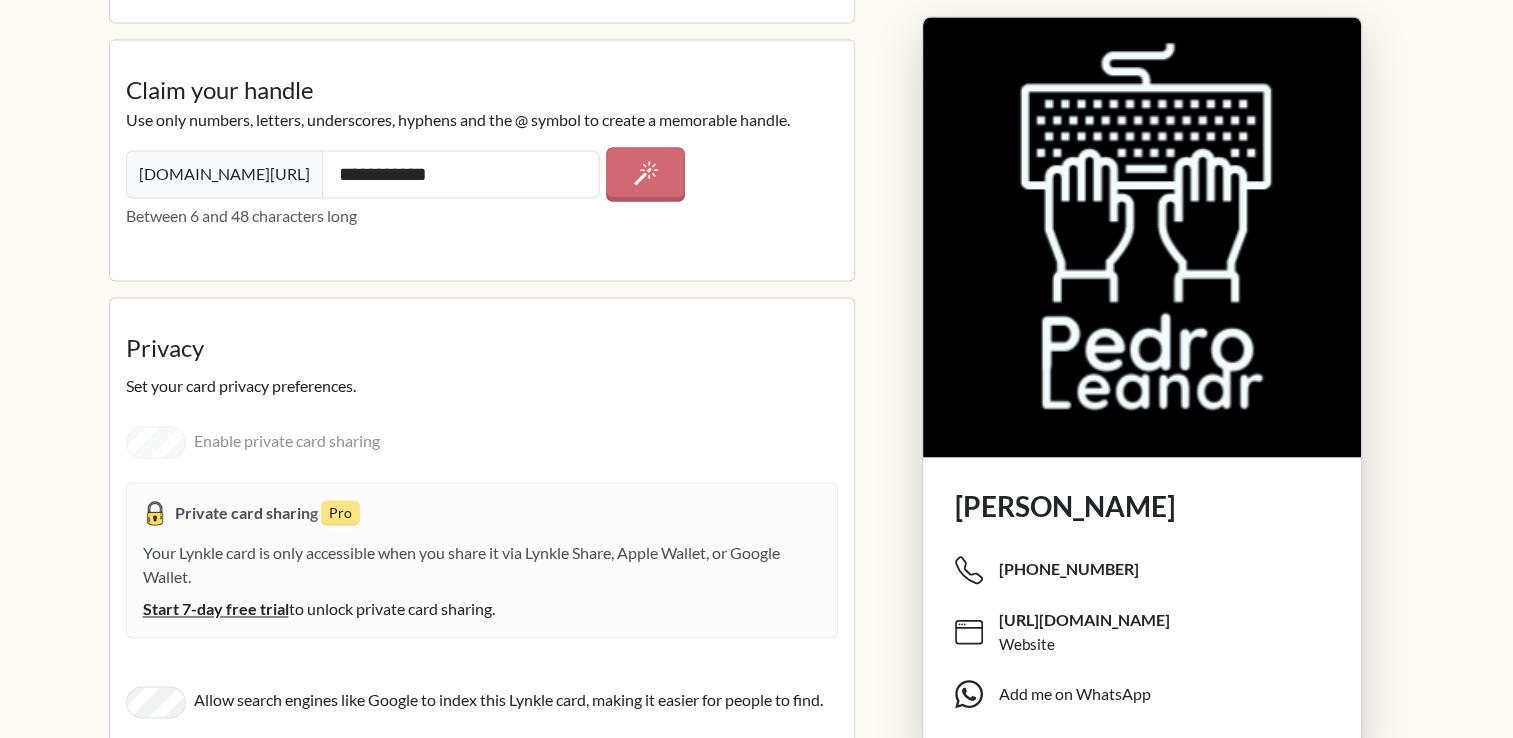 click at bounding box center (645, 174) 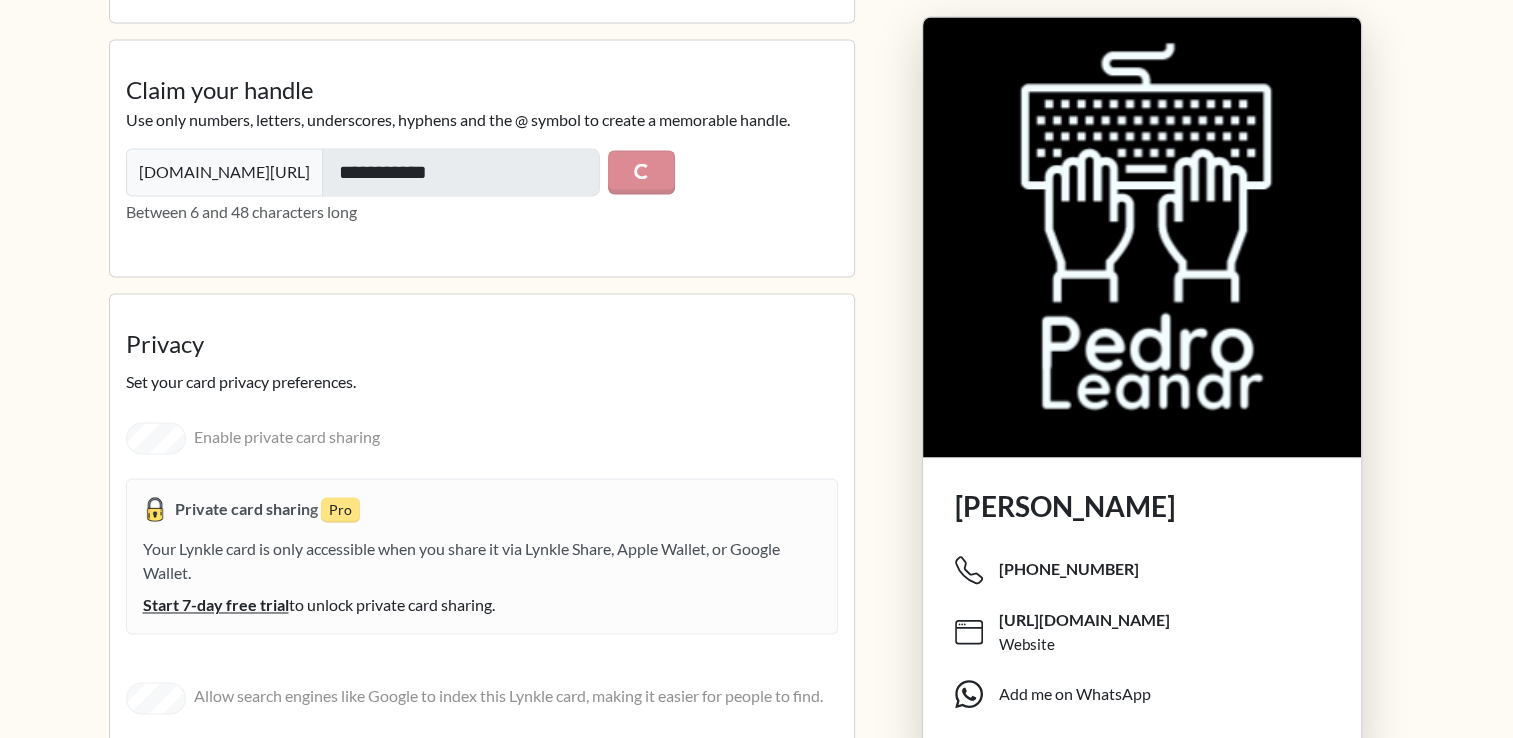 type on "**********" 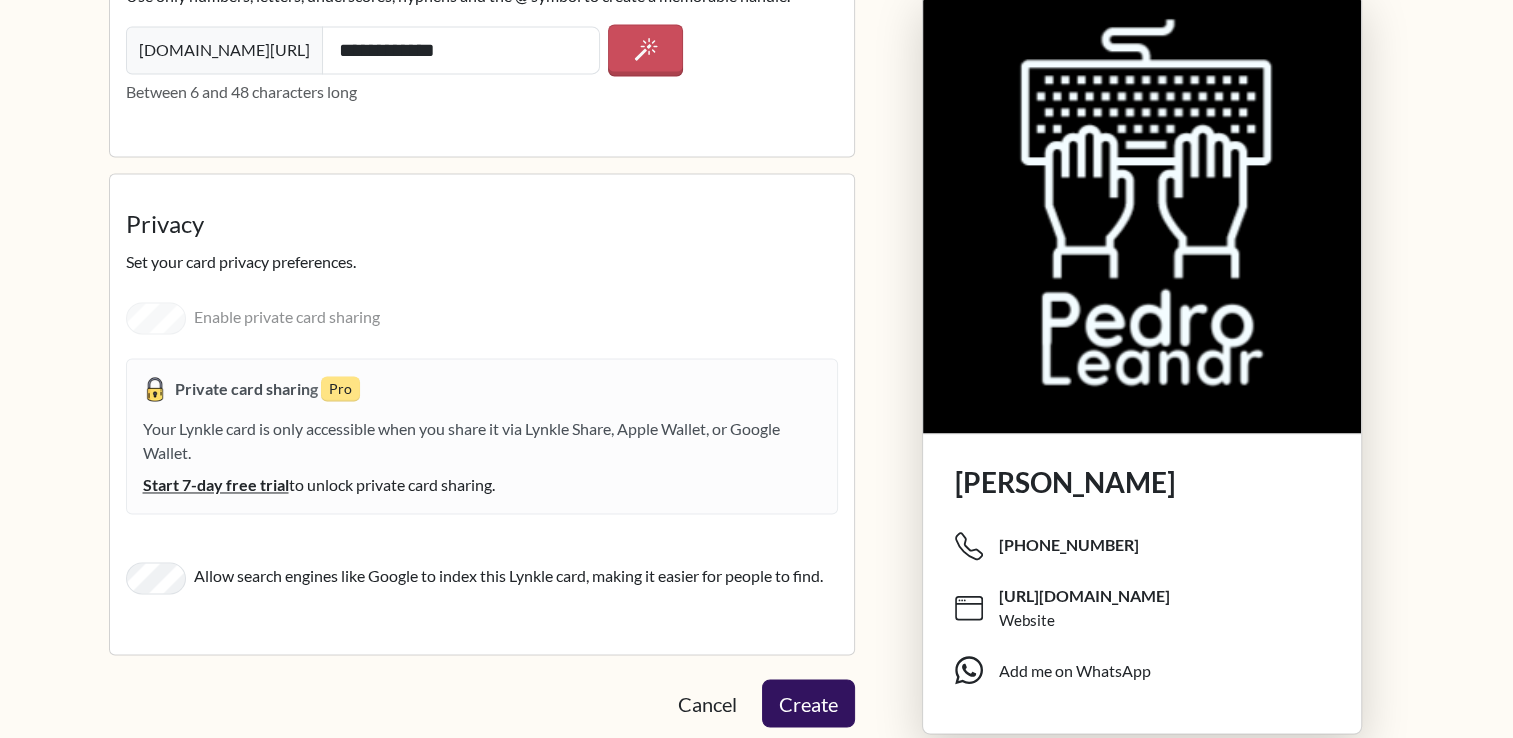 scroll, scrollTop: 3152, scrollLeft: 0, axis: vertical 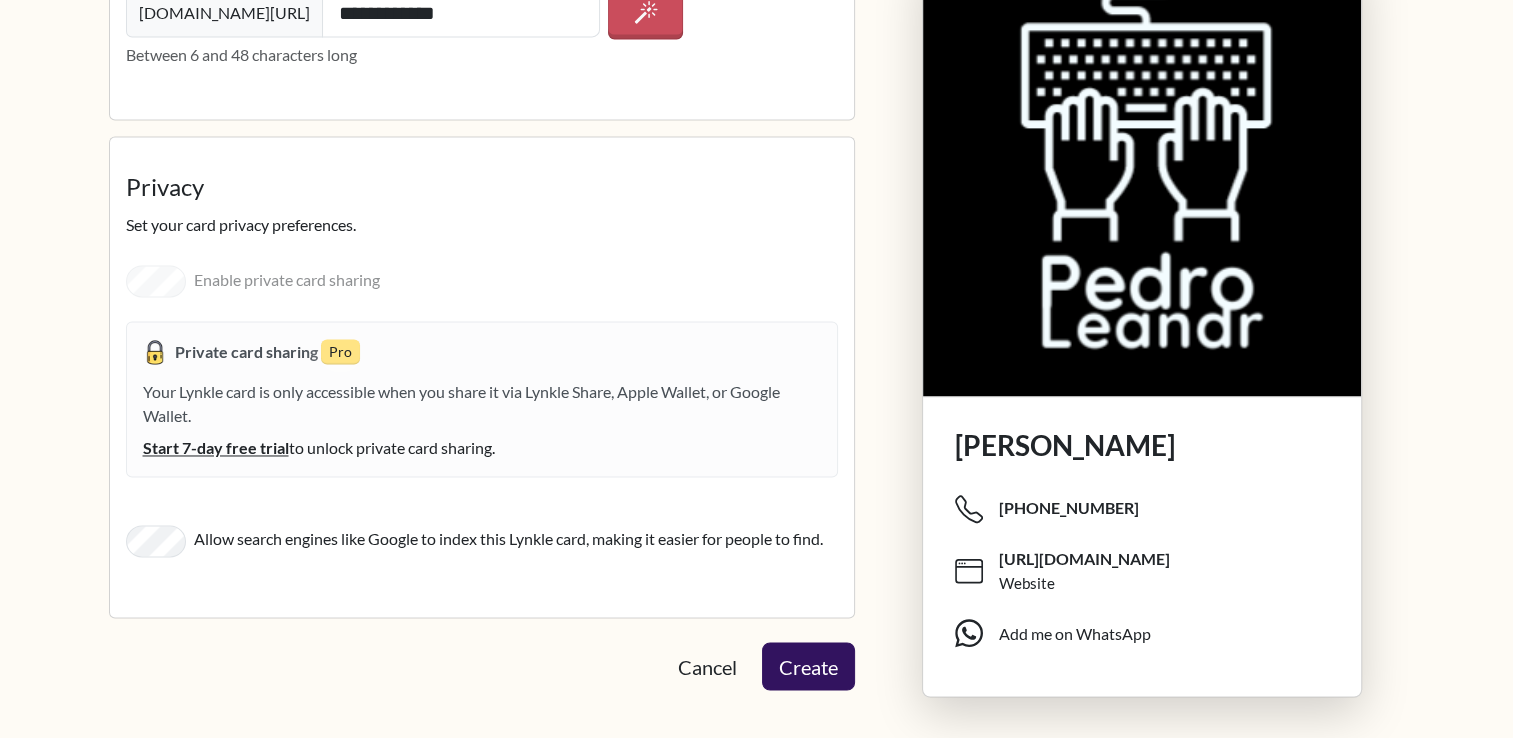 click on "Cancel Create" at bounding box center [482, 666] 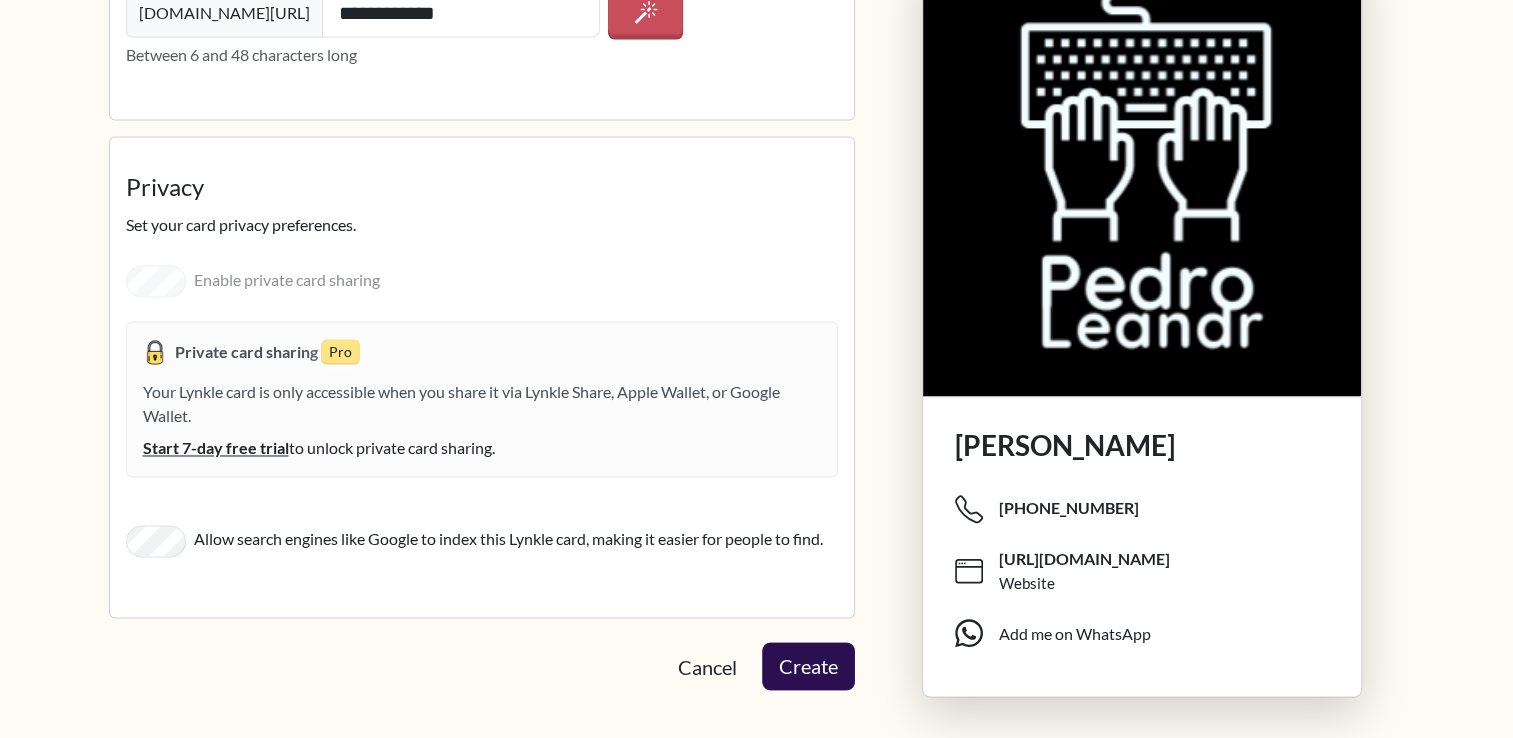click on "Create" at bounding box center (808, 666) 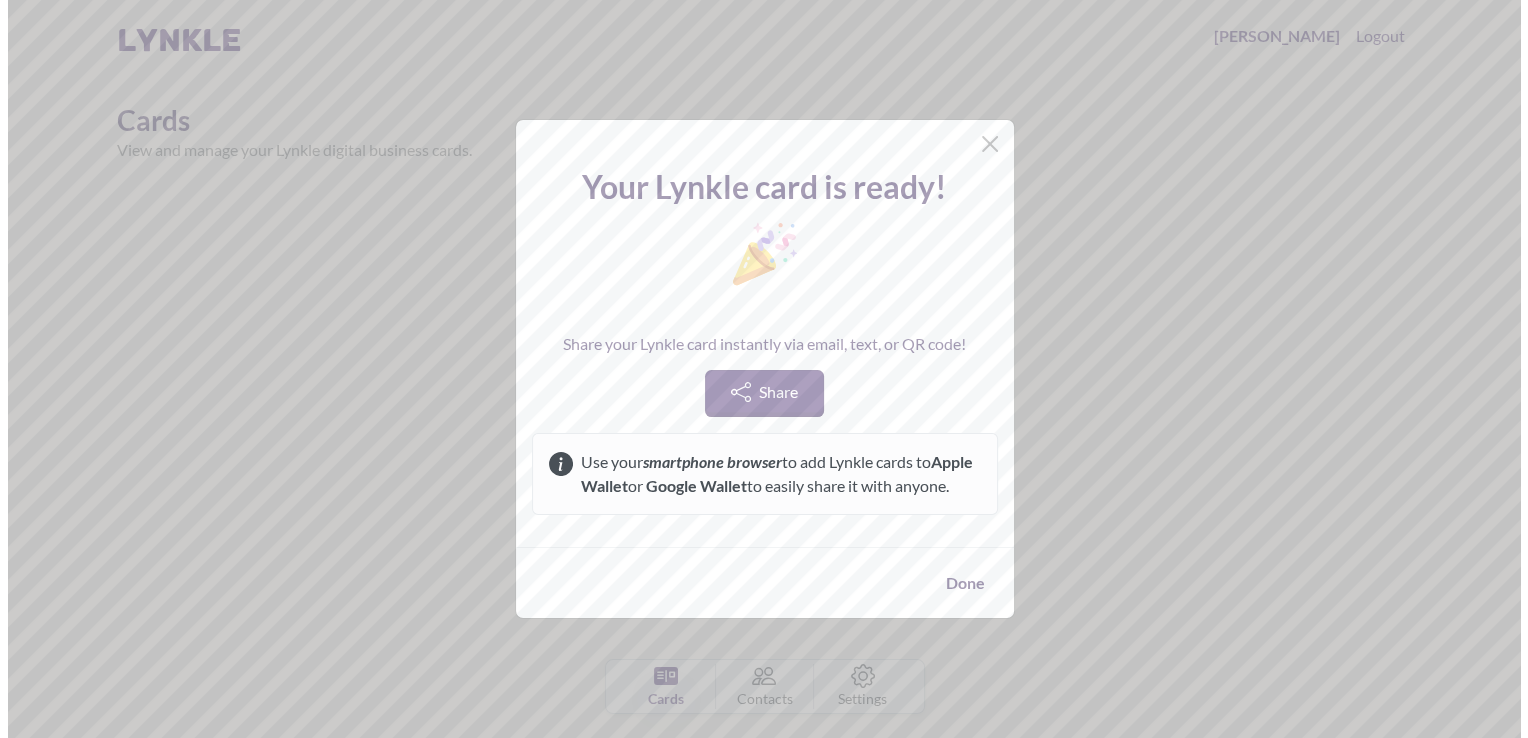 scroll, scrollTop: 0, scrollLeft: 0, axis: both 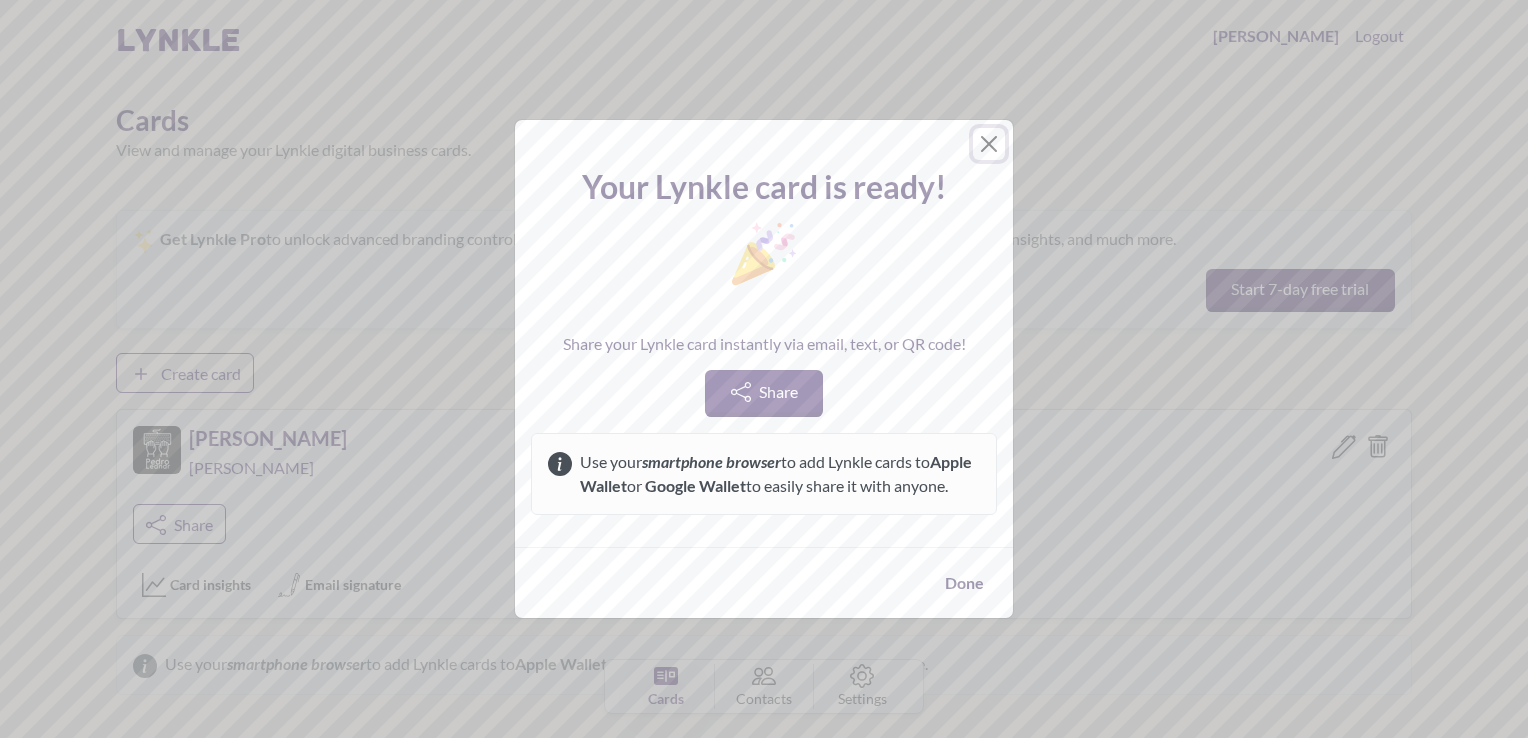 click at bounding box center (989, 144) 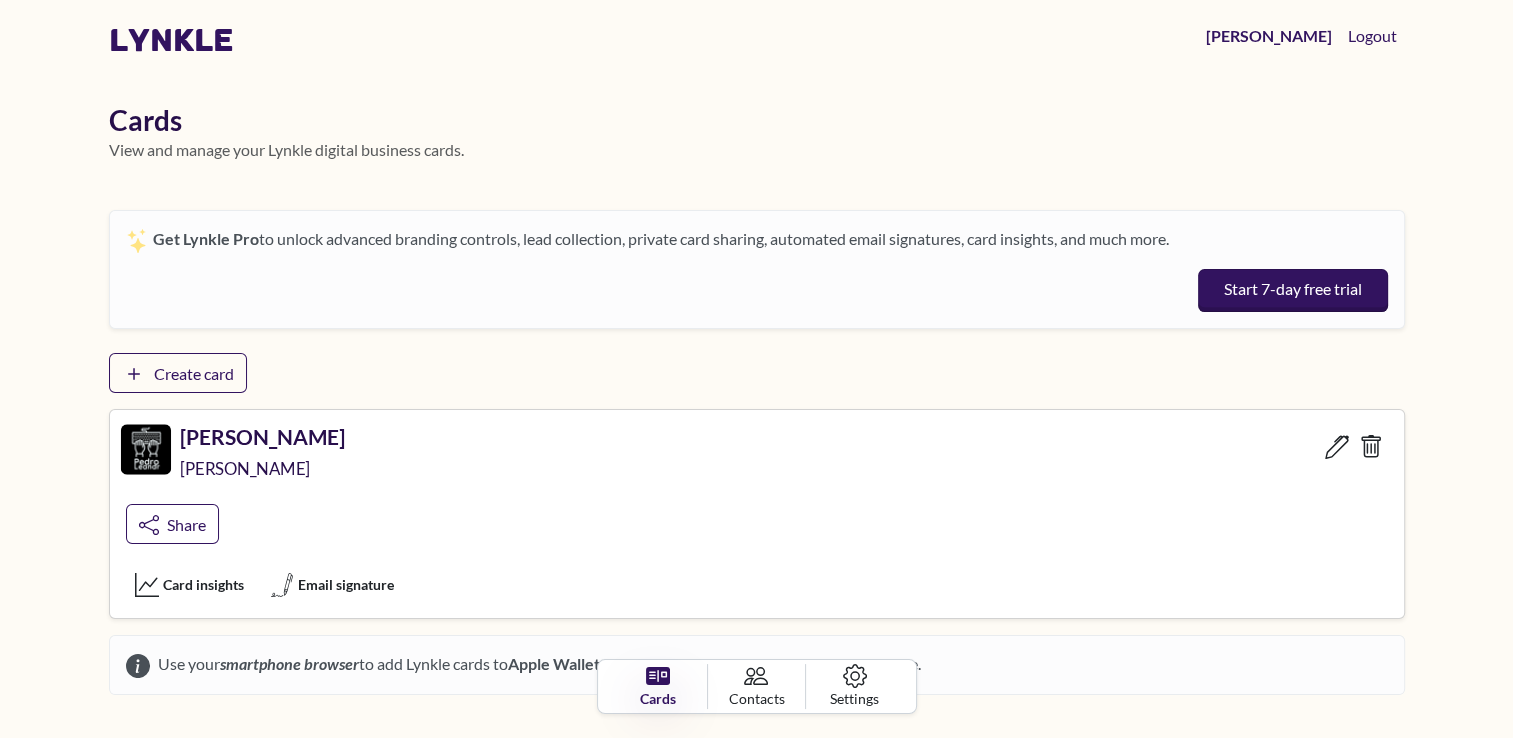 click on "[PERSON_NAME]" at bounding box center [262, 436] 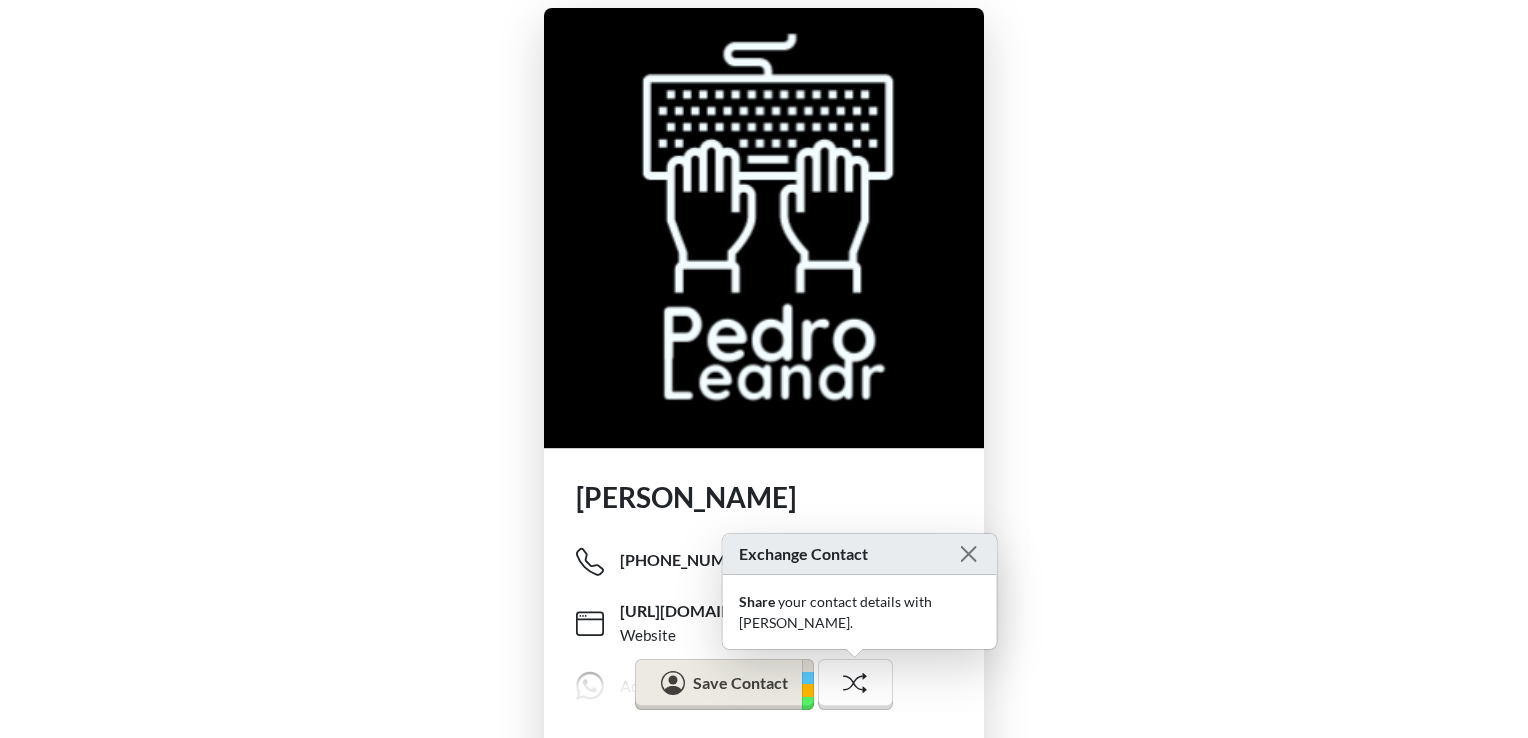 drag, startPoint x: 1516, startPoint y: 162, endPoint x: 1490, endPoint y: 306, distance: 146.3284 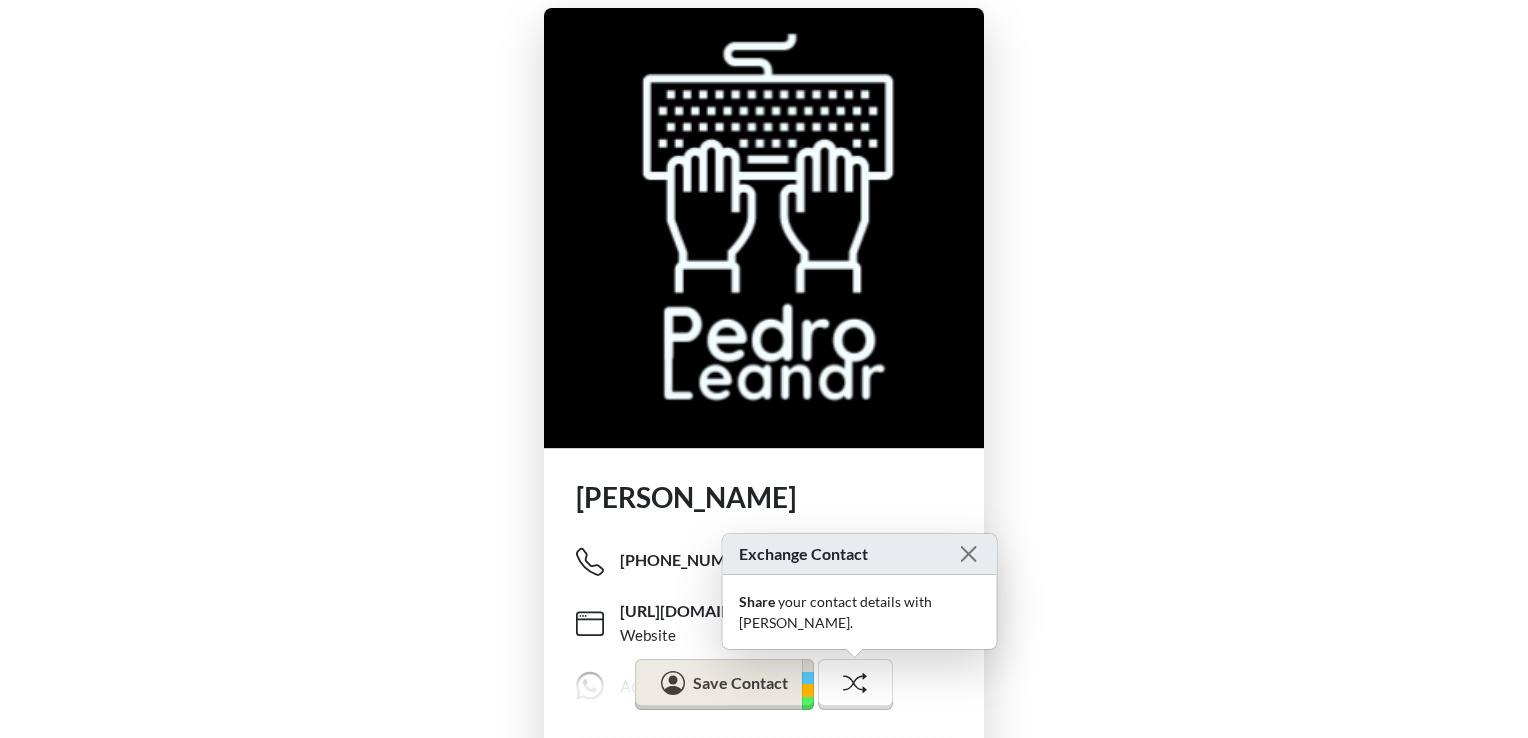 click on "Exchange Contact" at bounding box center [860, 554] 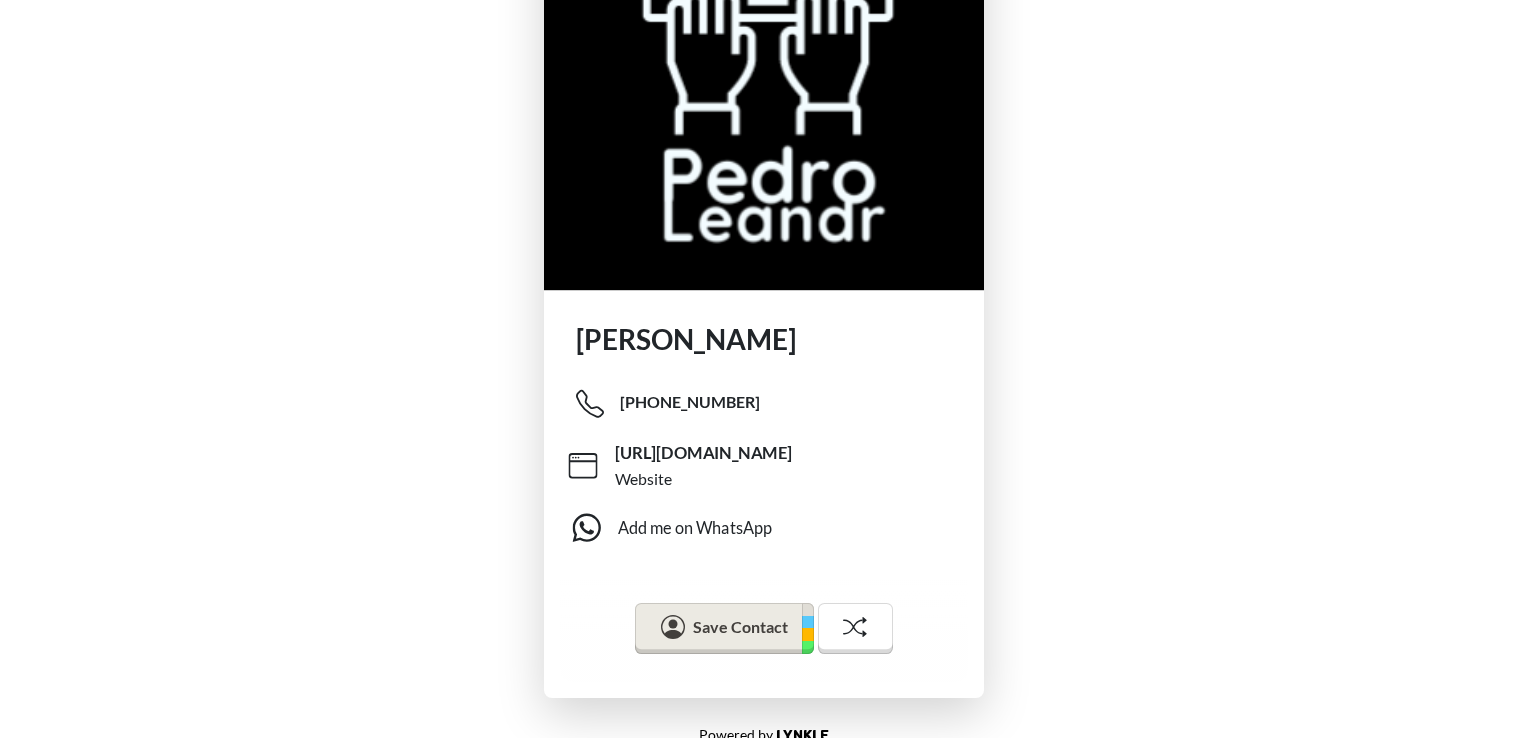 scroll, scrollTop: 181, scrollLeft: 0, axis: vertical 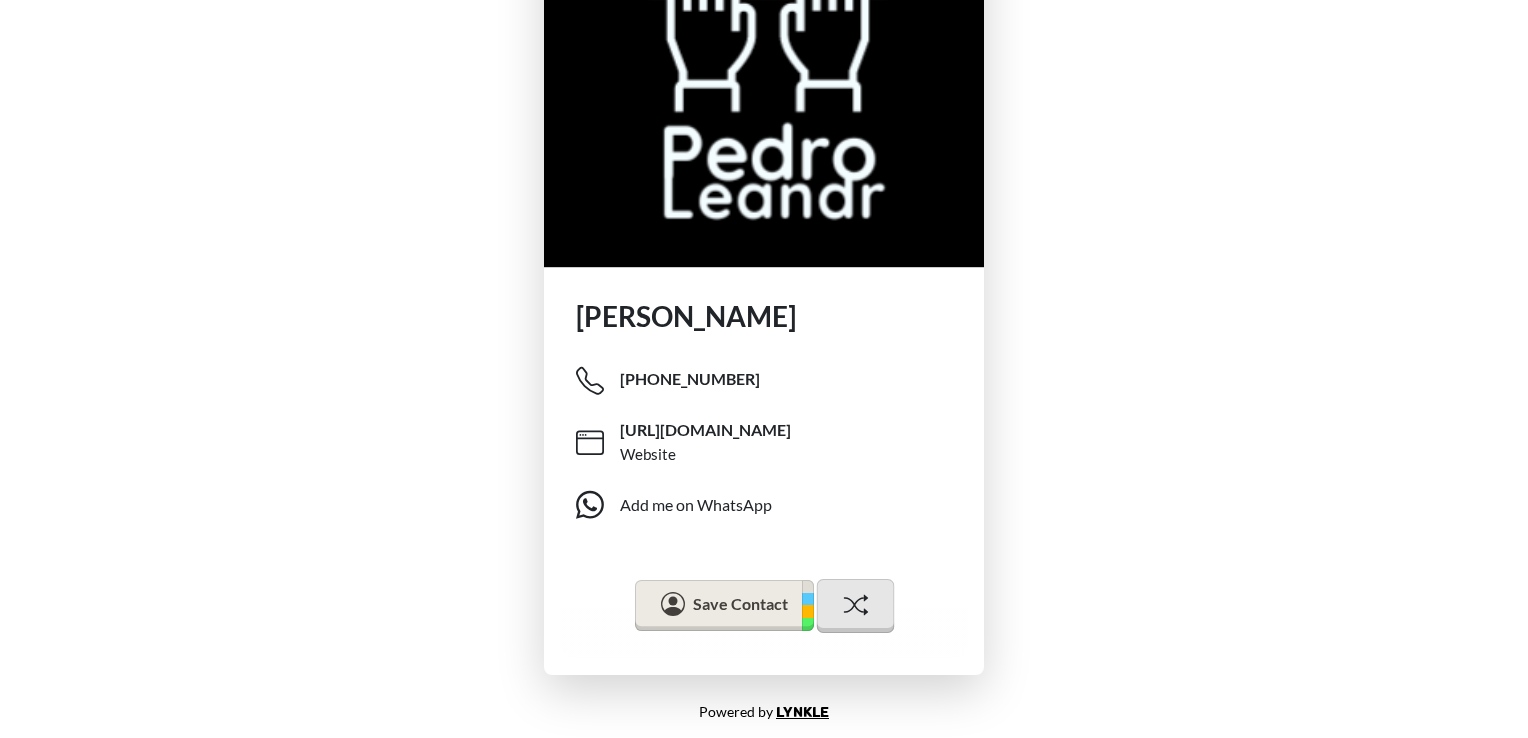 click at bounding box center (855, 605) 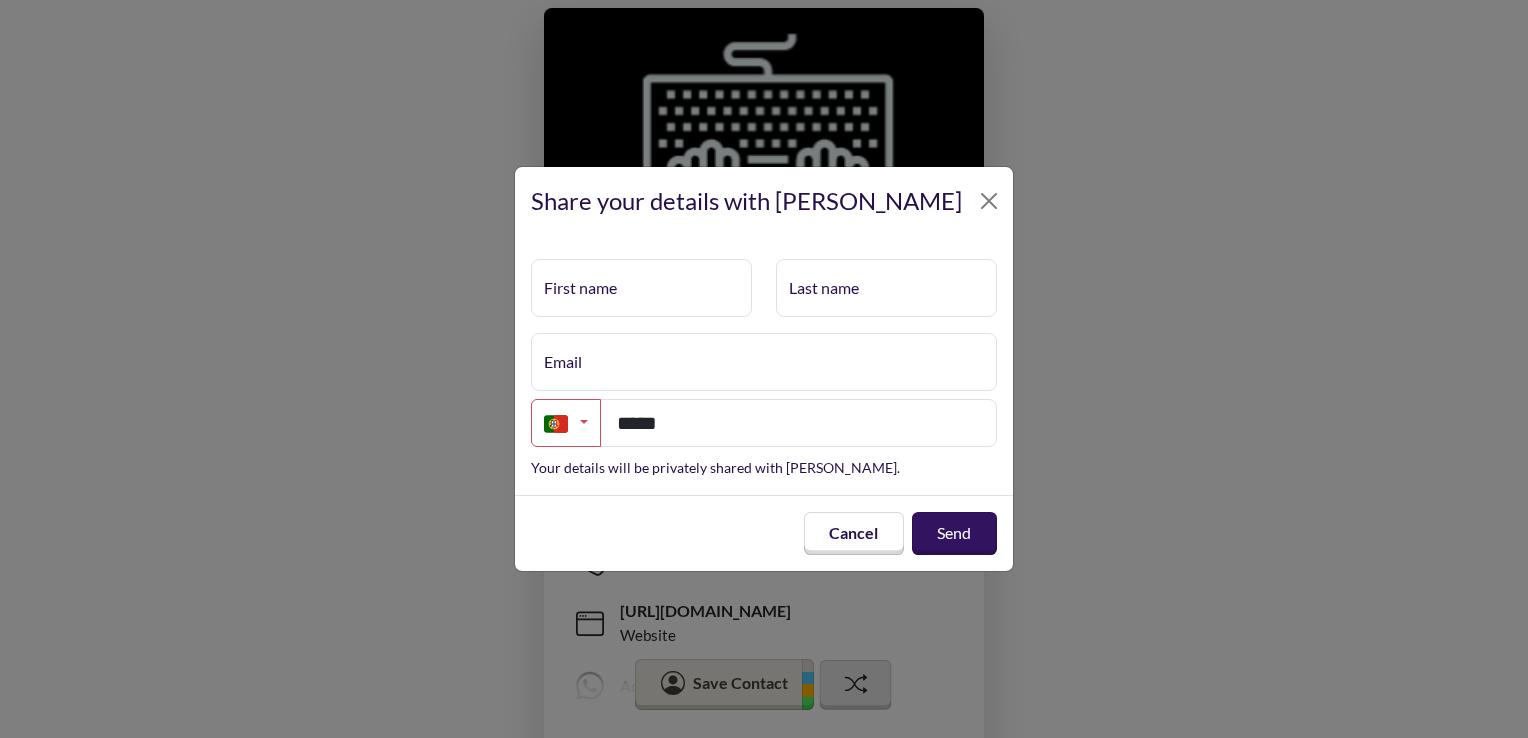 scroll, scrollTop: 0, scrollLeft: 0, axis: both 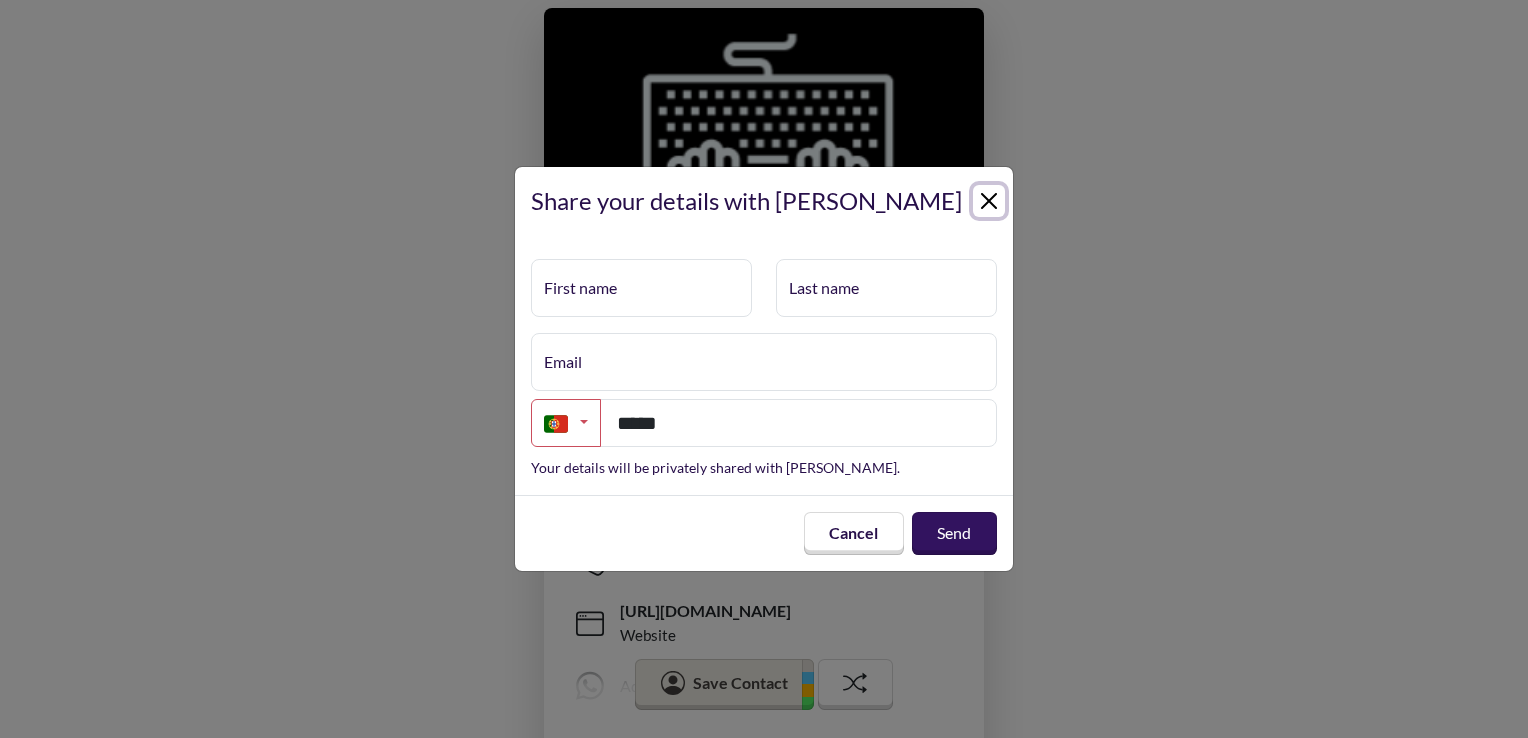 click at bounding box center (989, 201) 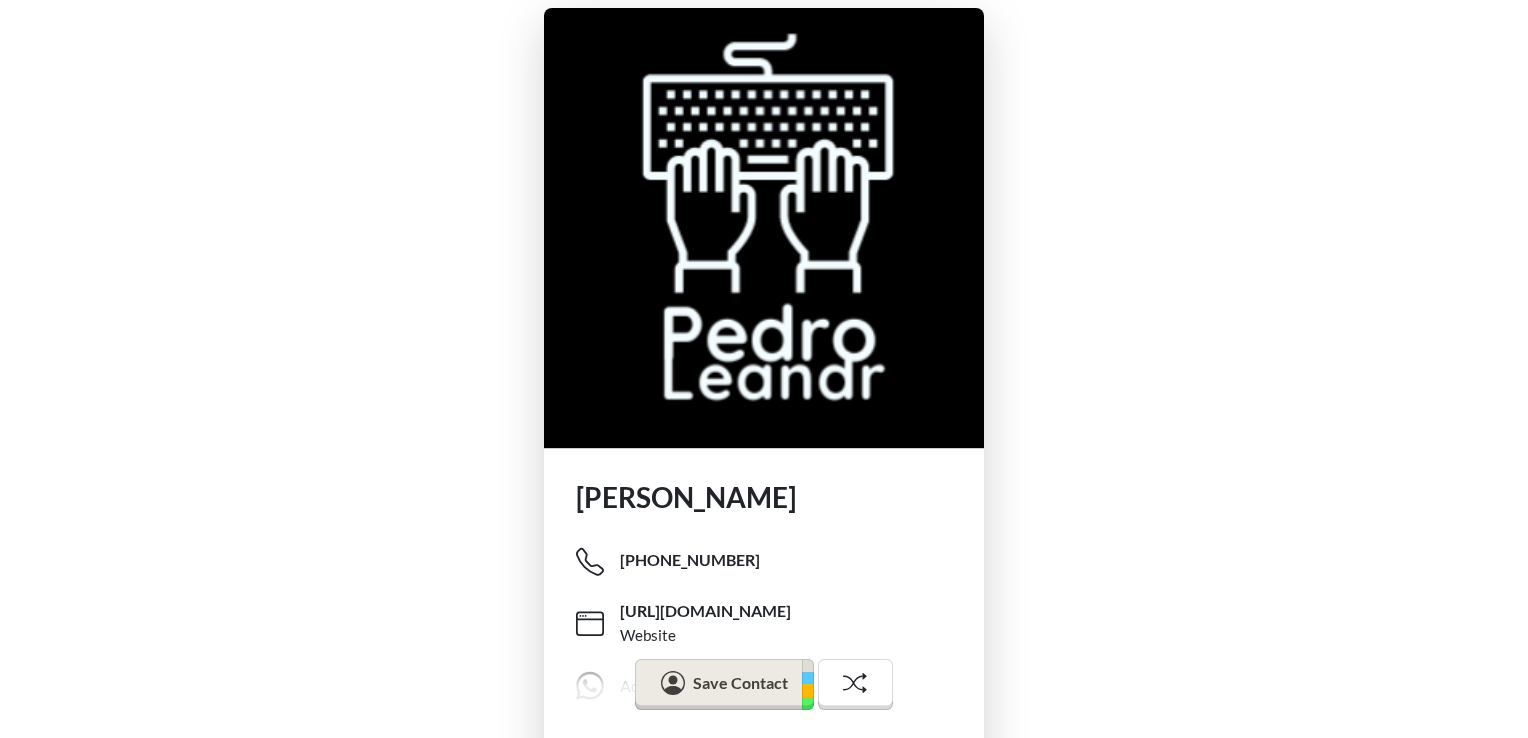 type 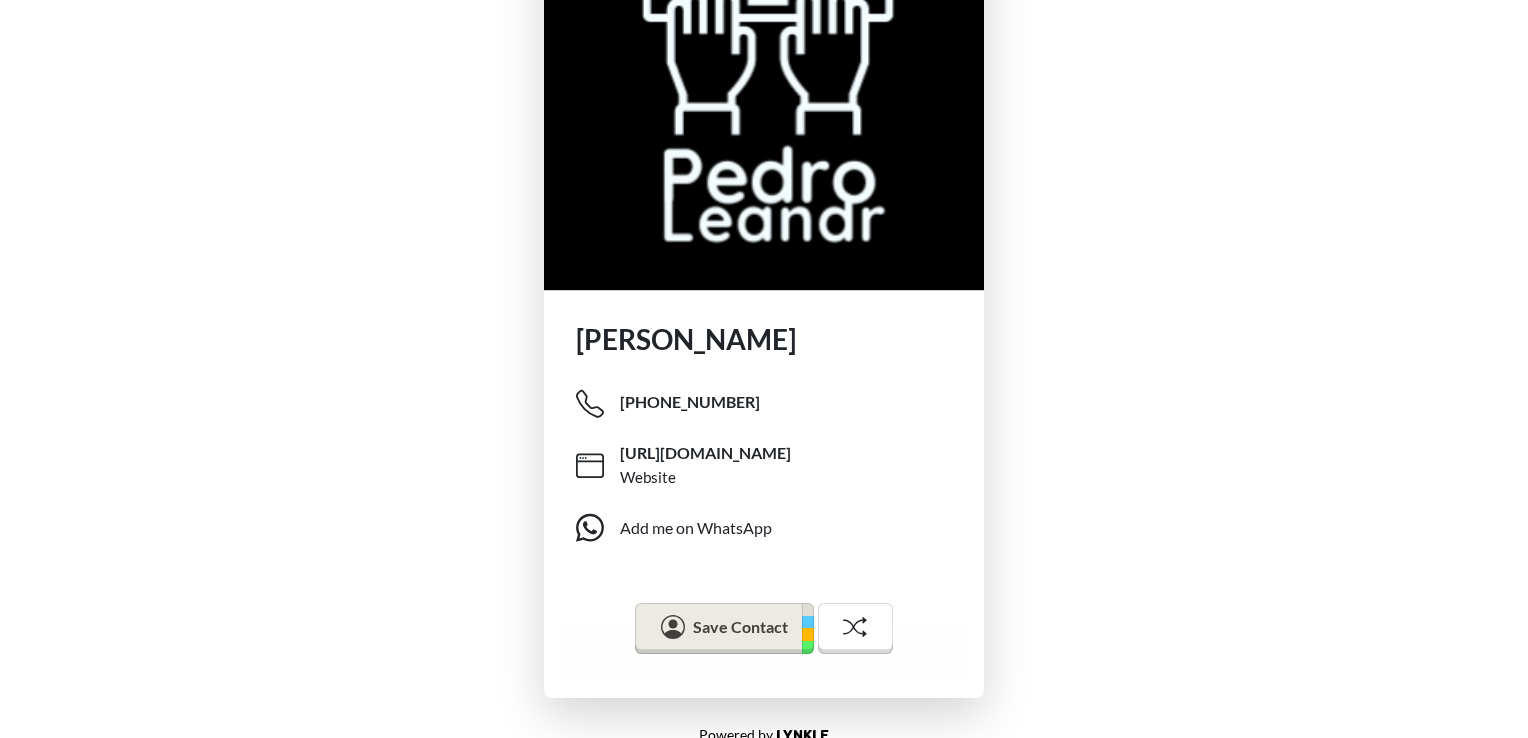 scroll, scrollTop: 181, scrollLeft: 0, axis: vertical 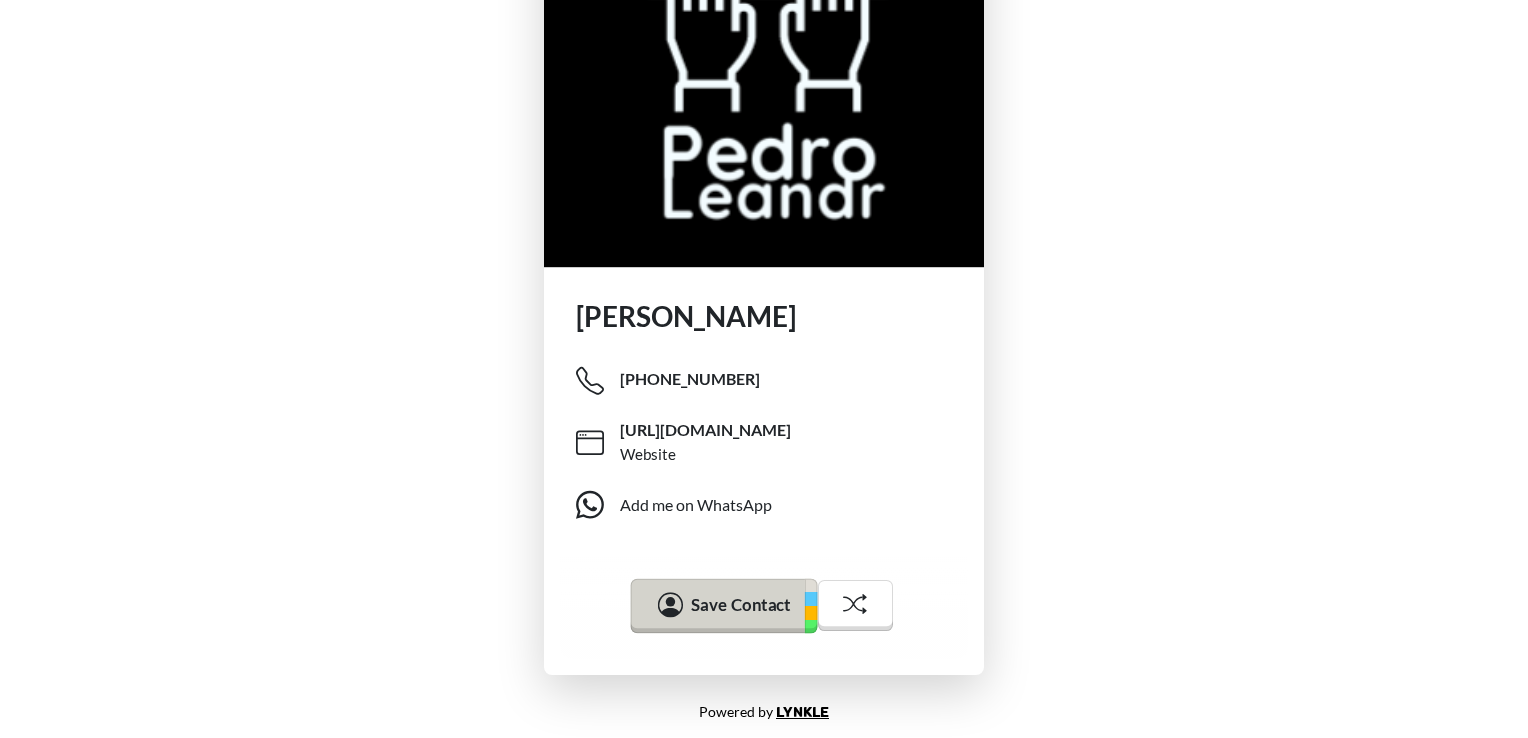 click on "Save Contact" at bounding box center (741, 604) 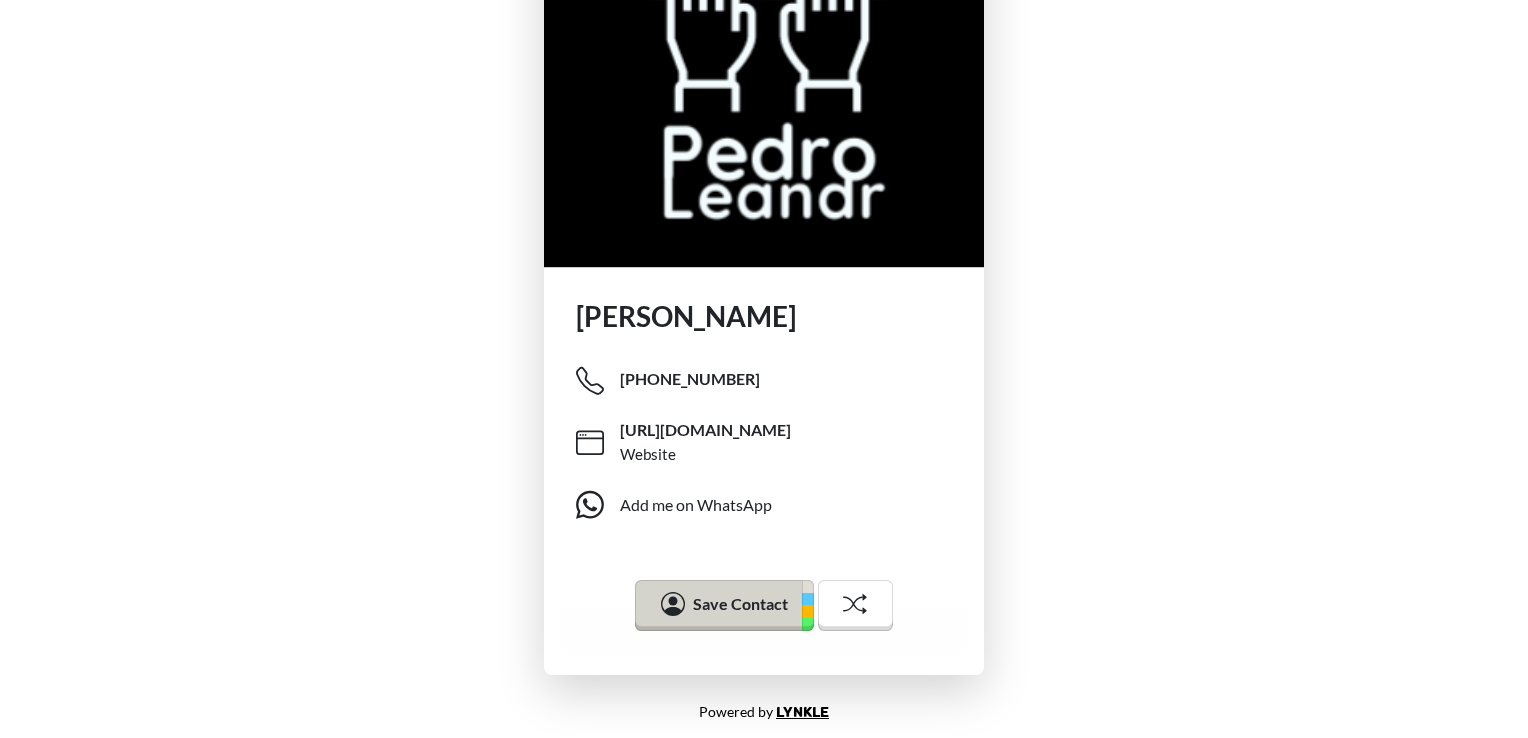 click on "[PERSON_NAME] [PHONE_NUMBER] [URL][DOMAIN_NAME] Website Add me on WhatsApp Save Contact" at bounding box center (764, 251) 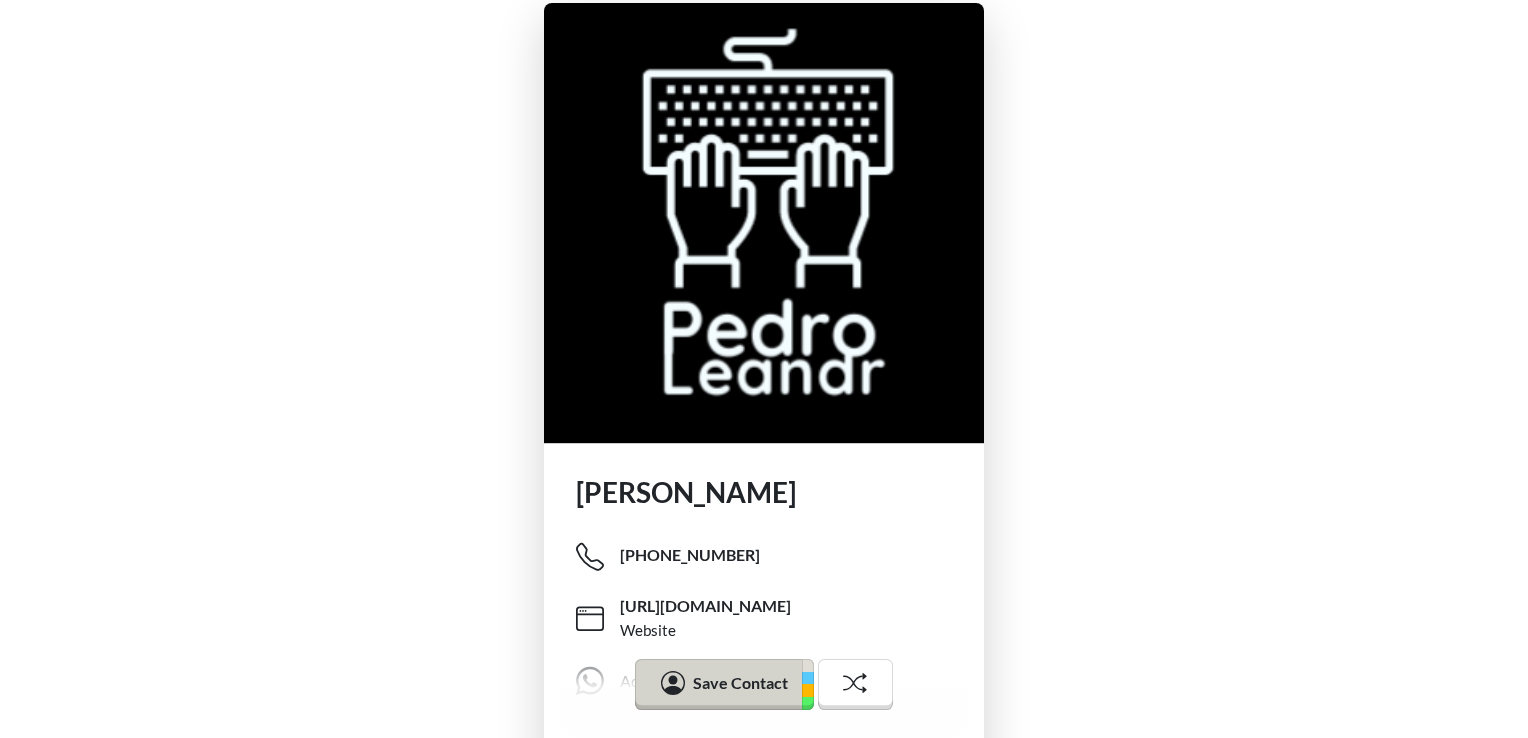 scroll, scrollTop: 0, scrollLeft: 0, axis: both 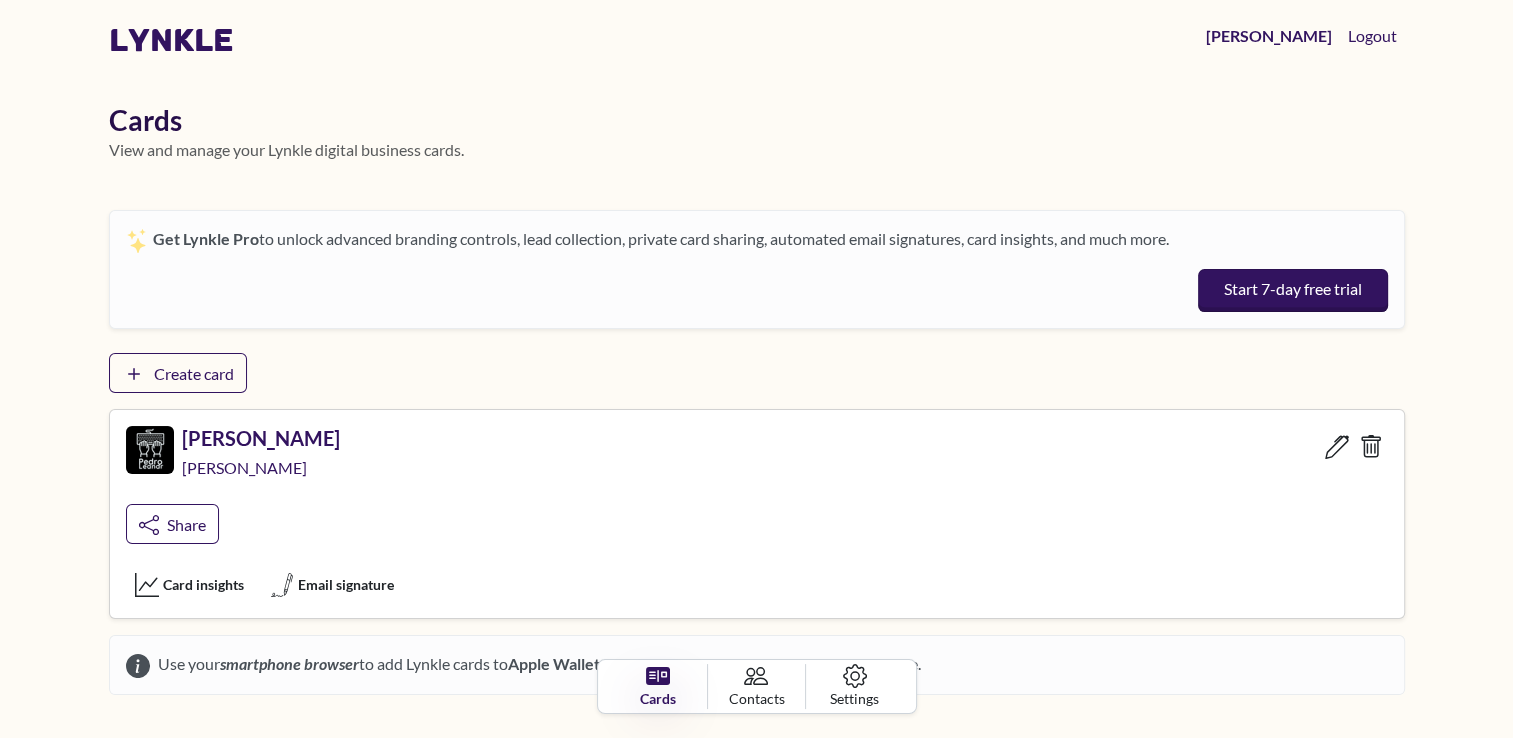 click on "Cards View and manage your Lynkle digital business cards.   Get Lynkle Pro  to unlock advanced branding controls, lead collection, private card sharing, automated email signatures, card insights, and much more. Start 7-day free trial Create card [PERSON_NAME] Leandr [PERSON_NAME]-leandr Share Card insights Email signature Use your  smartphone browser  to add Lynkle cards to  Apple Wallet  or   Google Wallet  to easily share it with anyone." at bounding box center [757, 415] 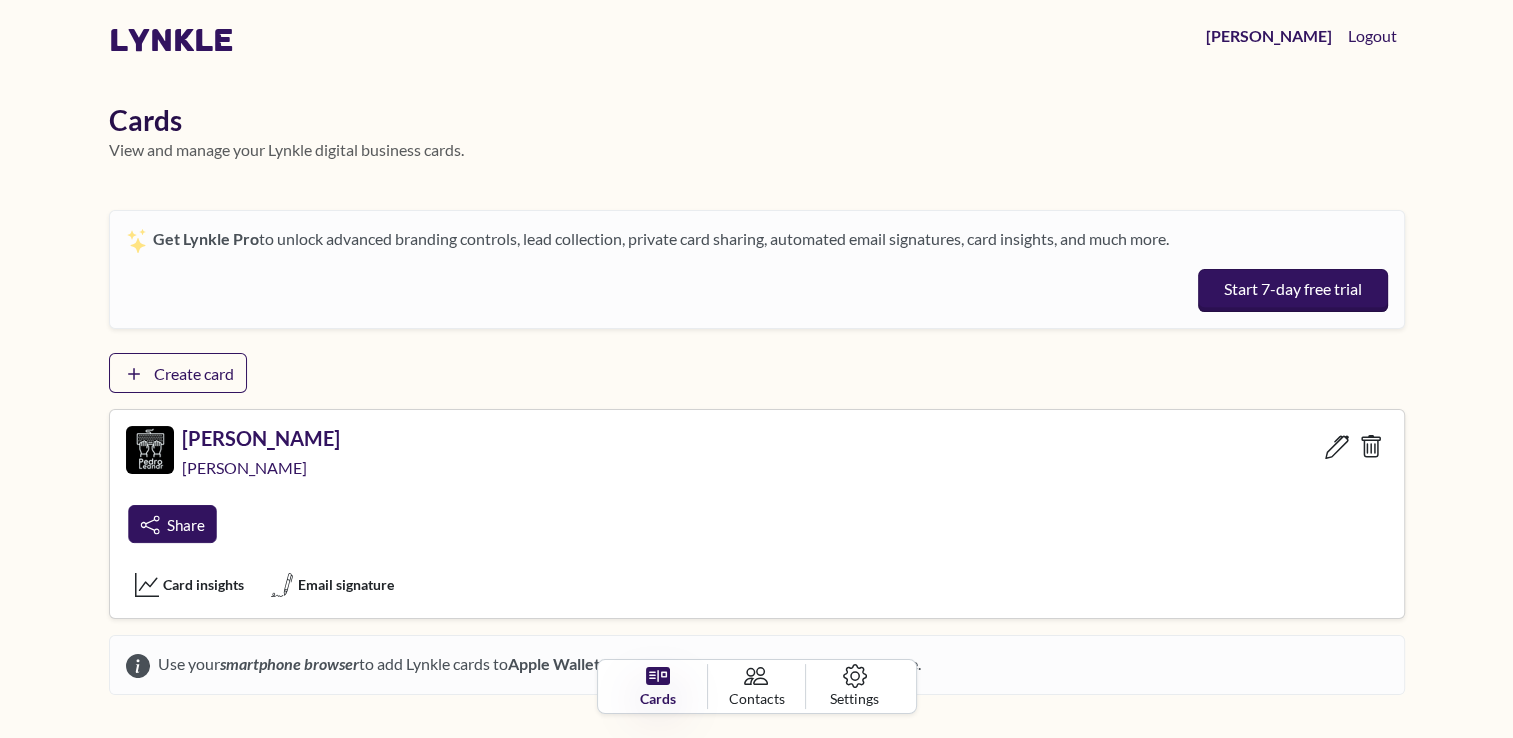 click on "Share" at bounding box center (185, 524) 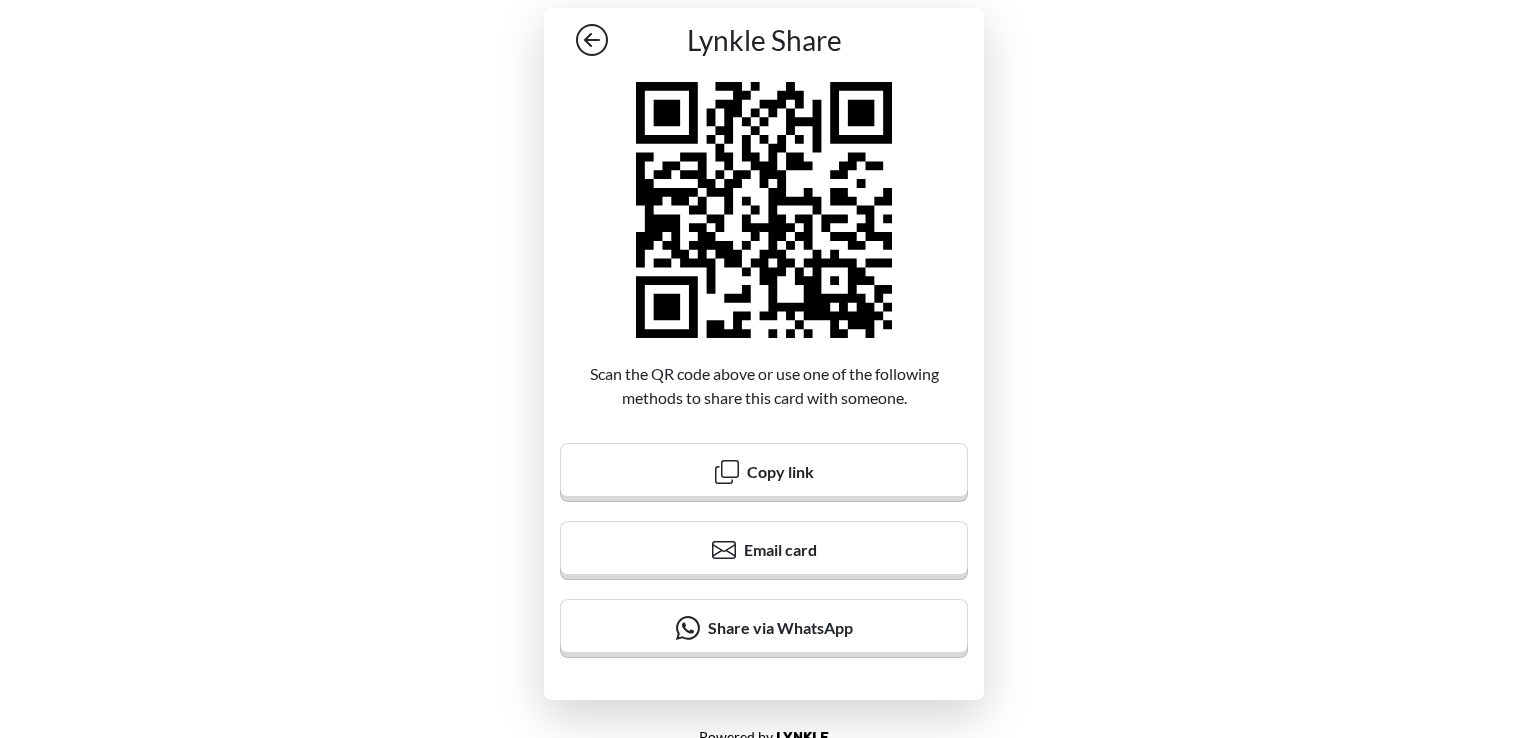 click 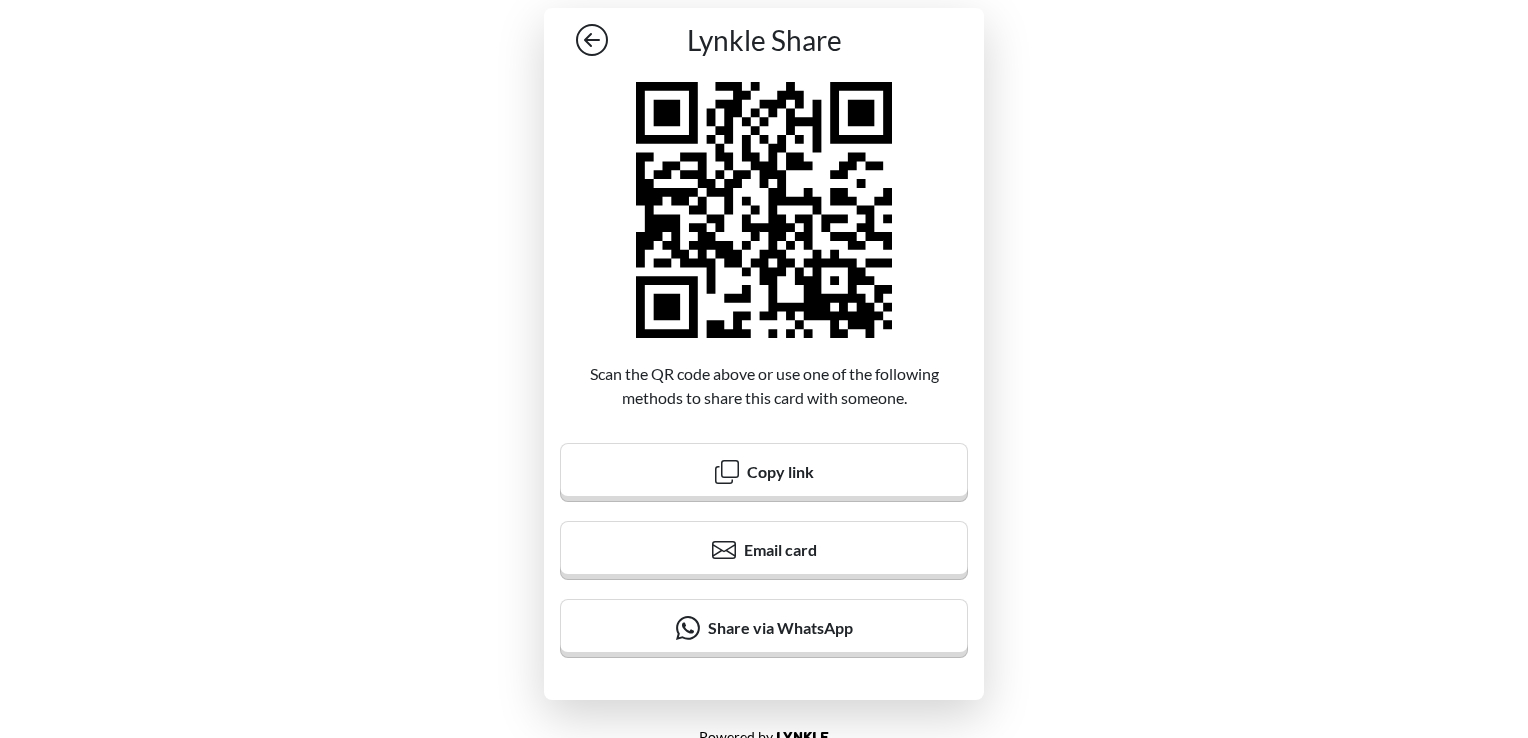 click on "Lynkle Share Scan the QR code above or use one of the following methods to share this card with someone. Copy link Email card Share via WhatsApp" at bounding box center [764, 354] 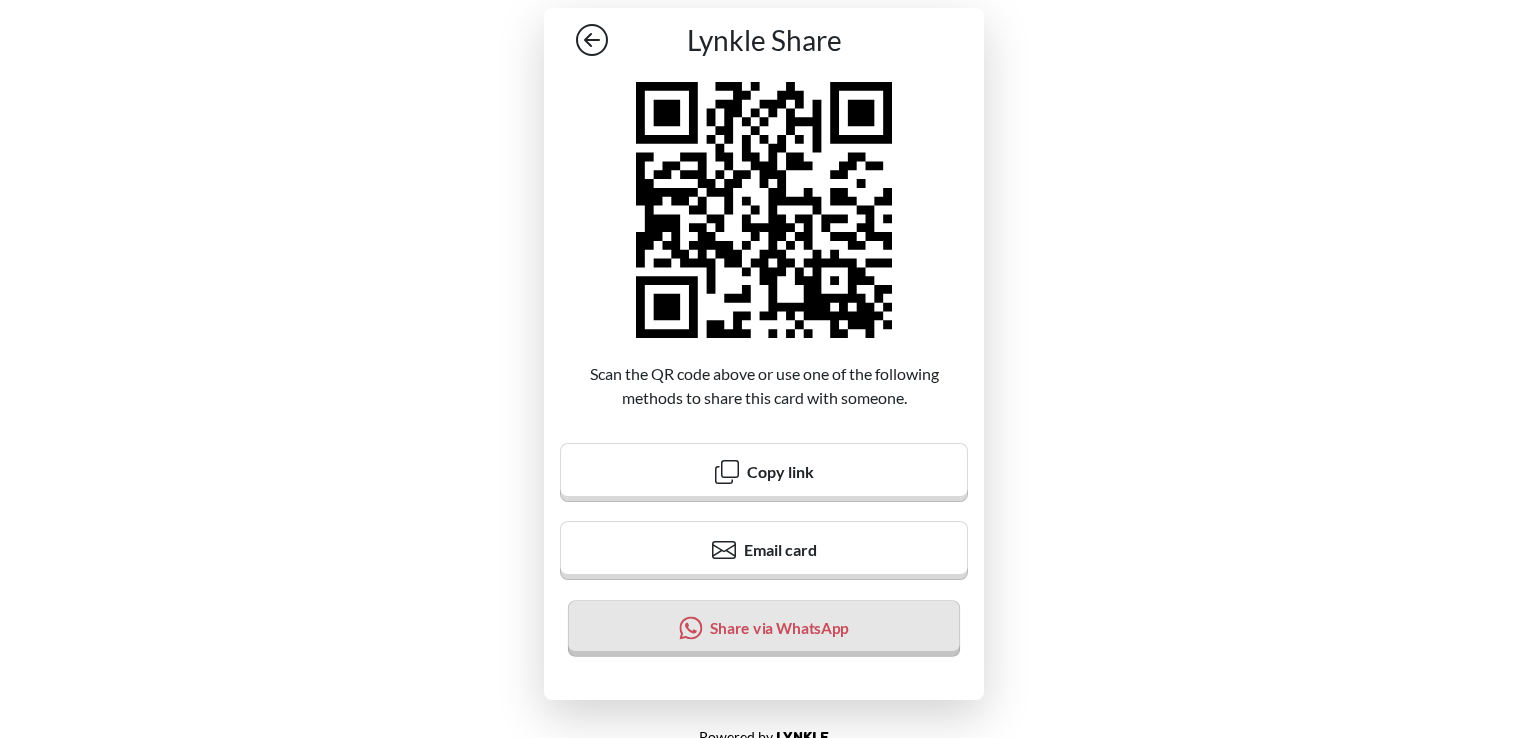 click on "Share via WhatsApp" at bounding box center (764, 628) 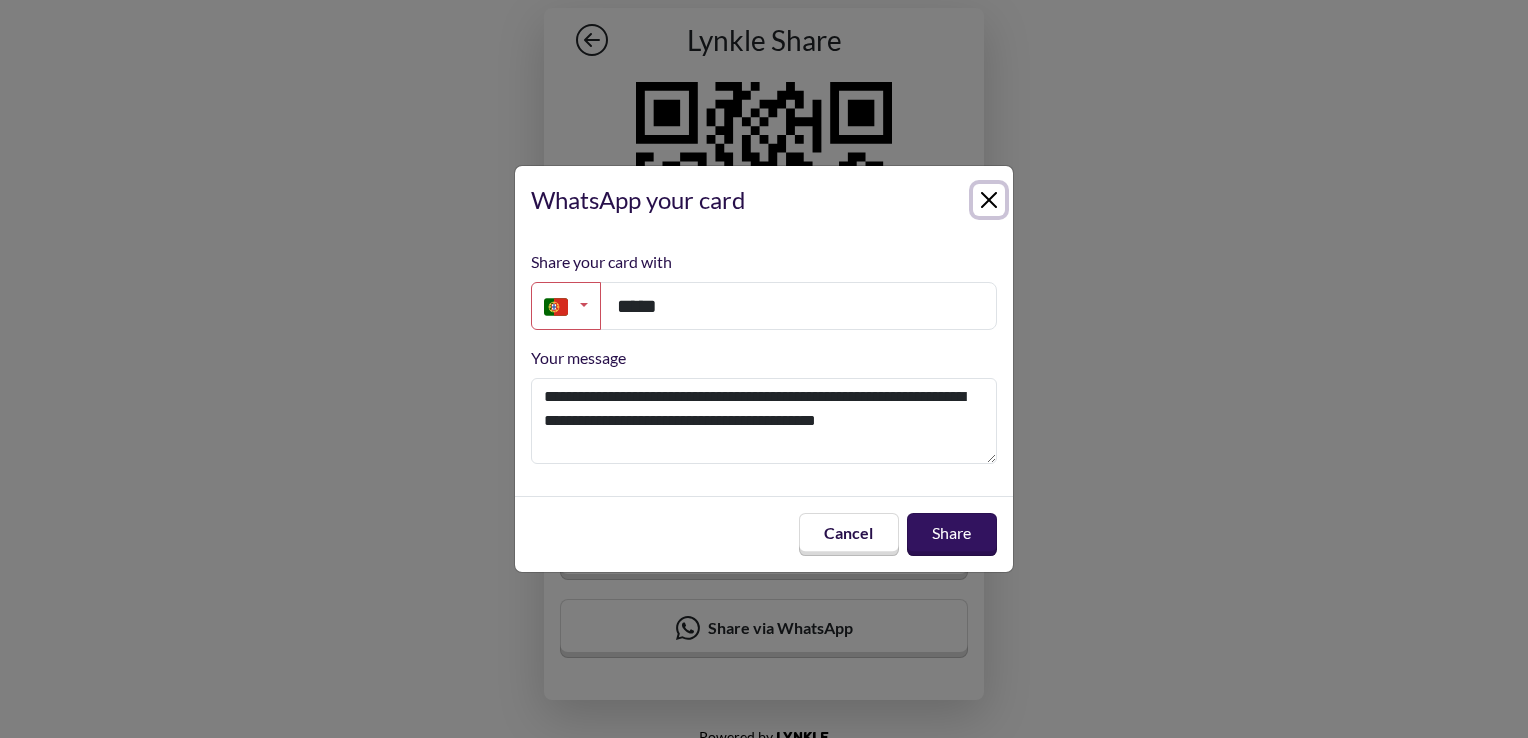 click at bounding box center [989, 200] 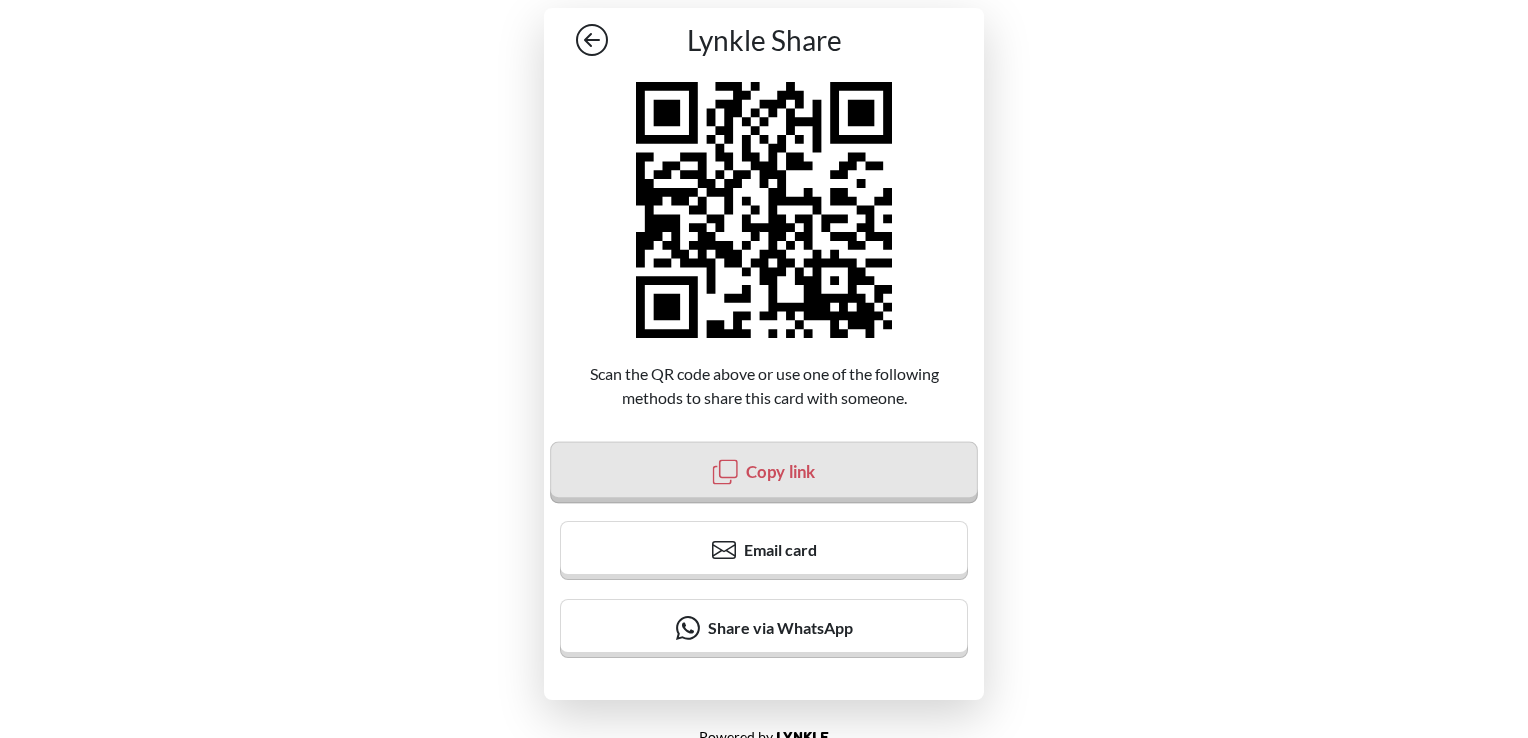click on "Copy link" at bounding box center (764, 473) 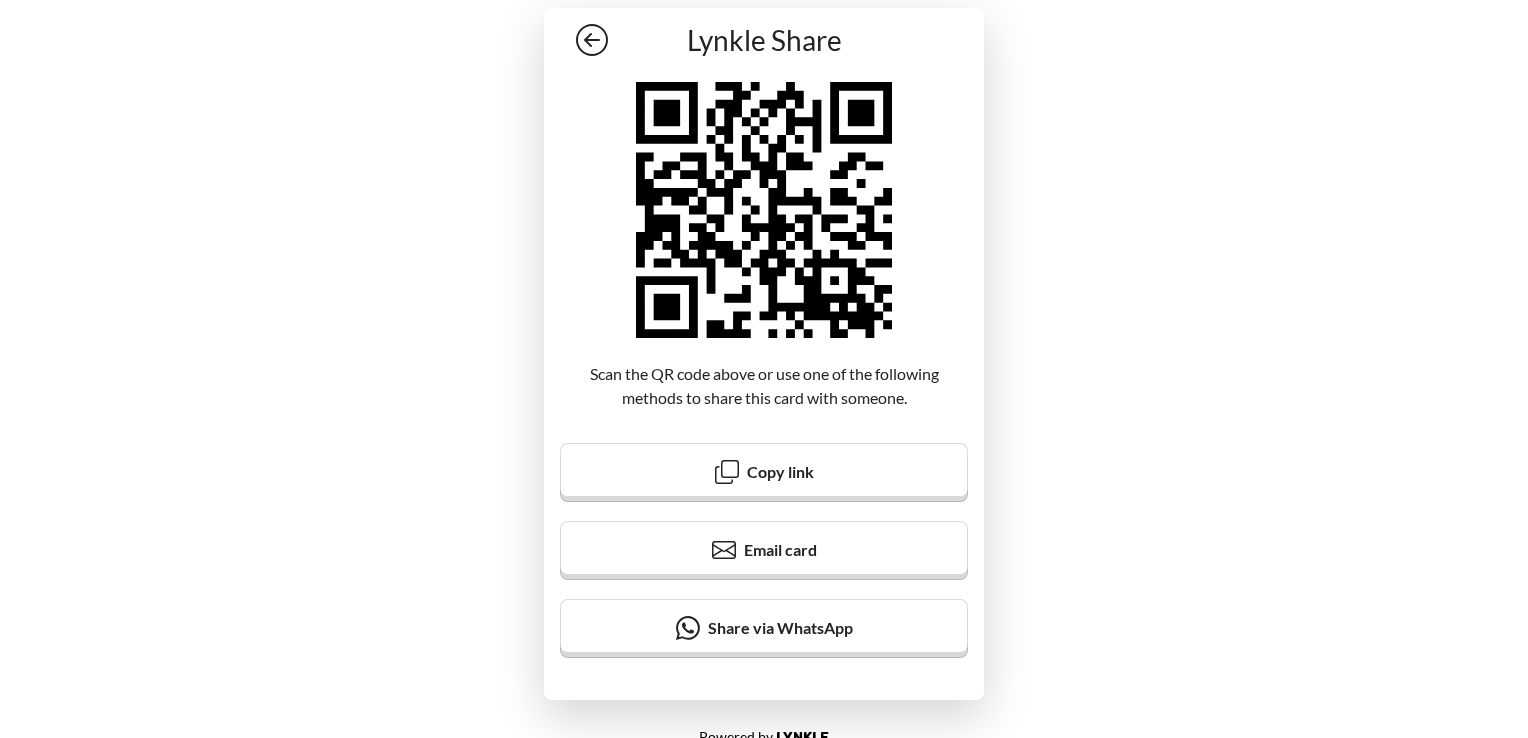 click 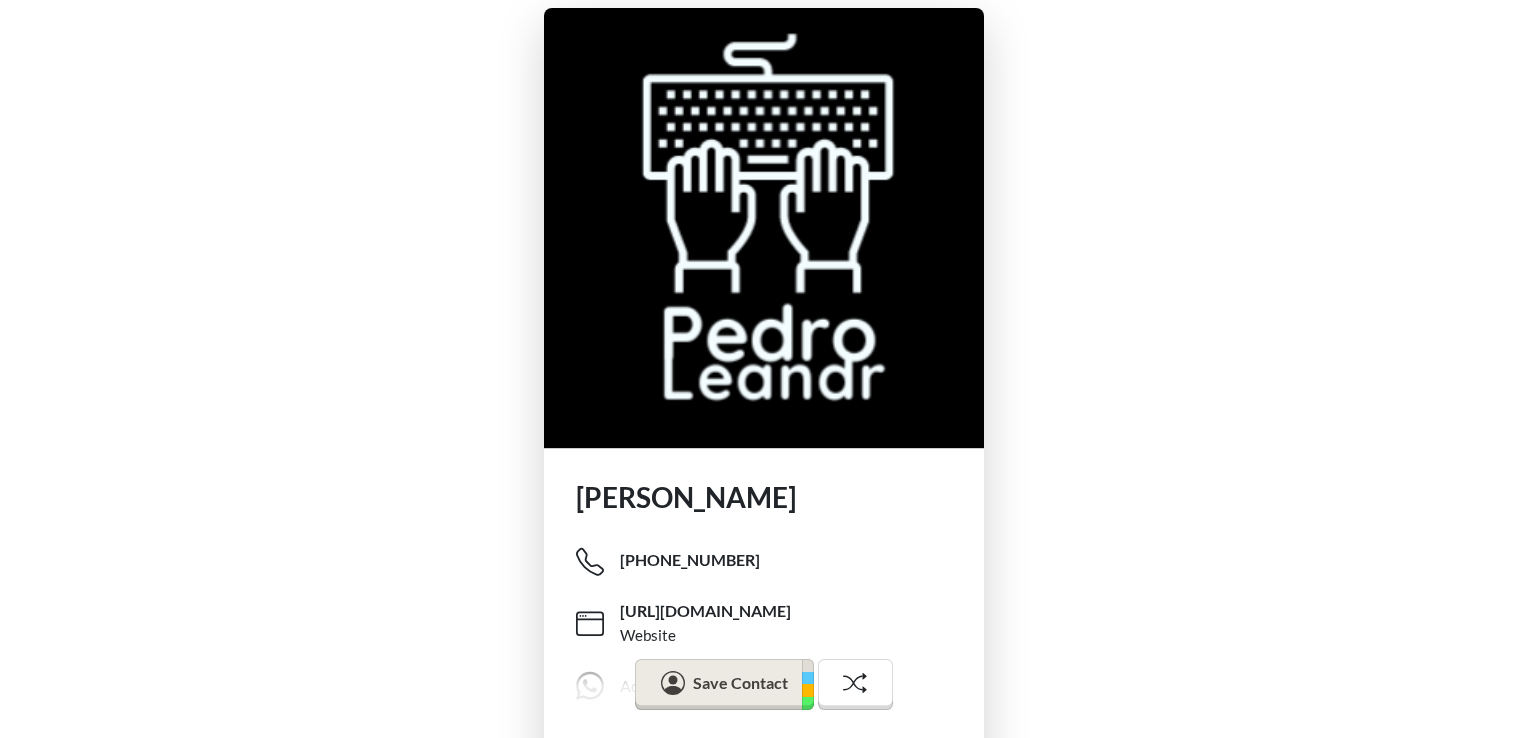 scroll, scrollTop: 0, scrollLeft: 0, axis: both 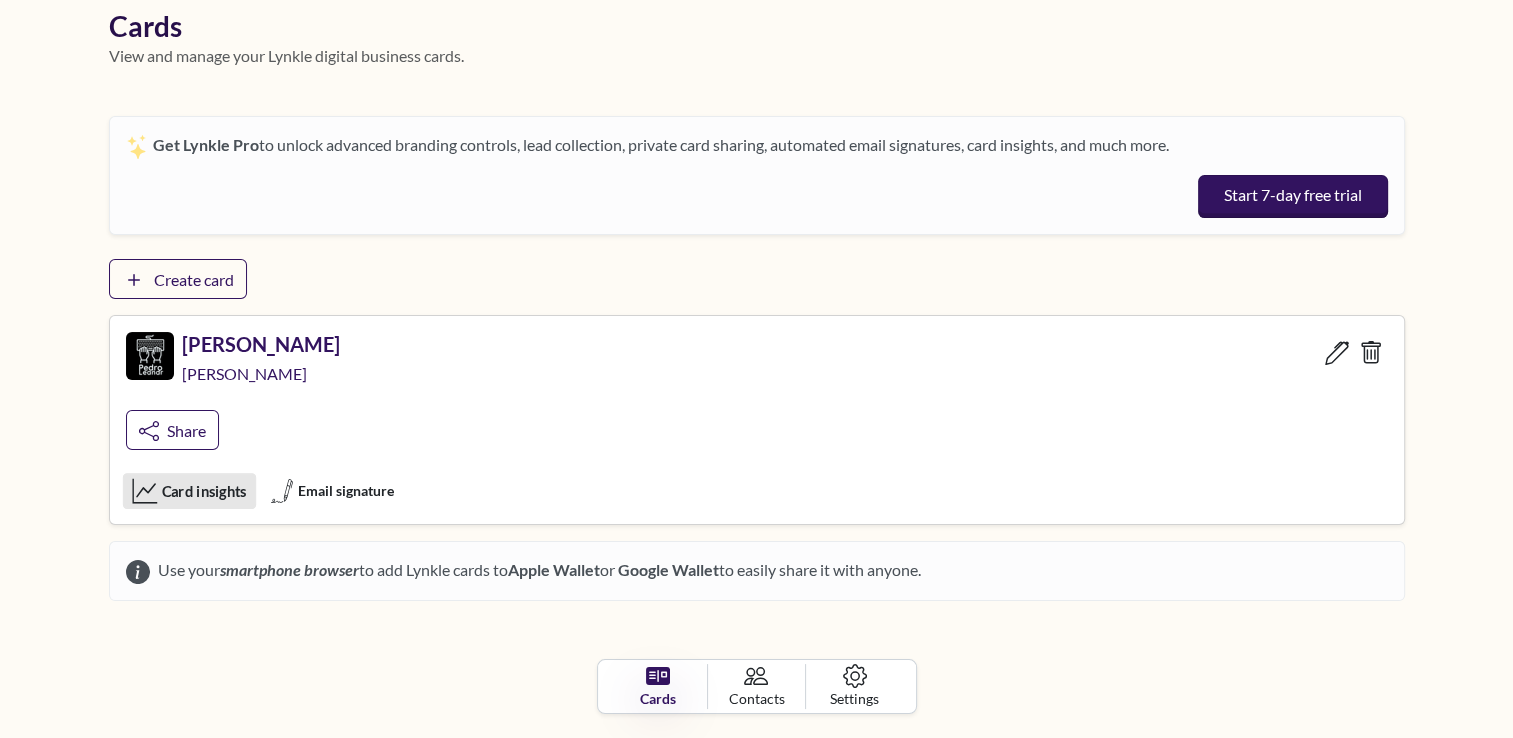 click on "Card insights" at bounding box center (203, 491) 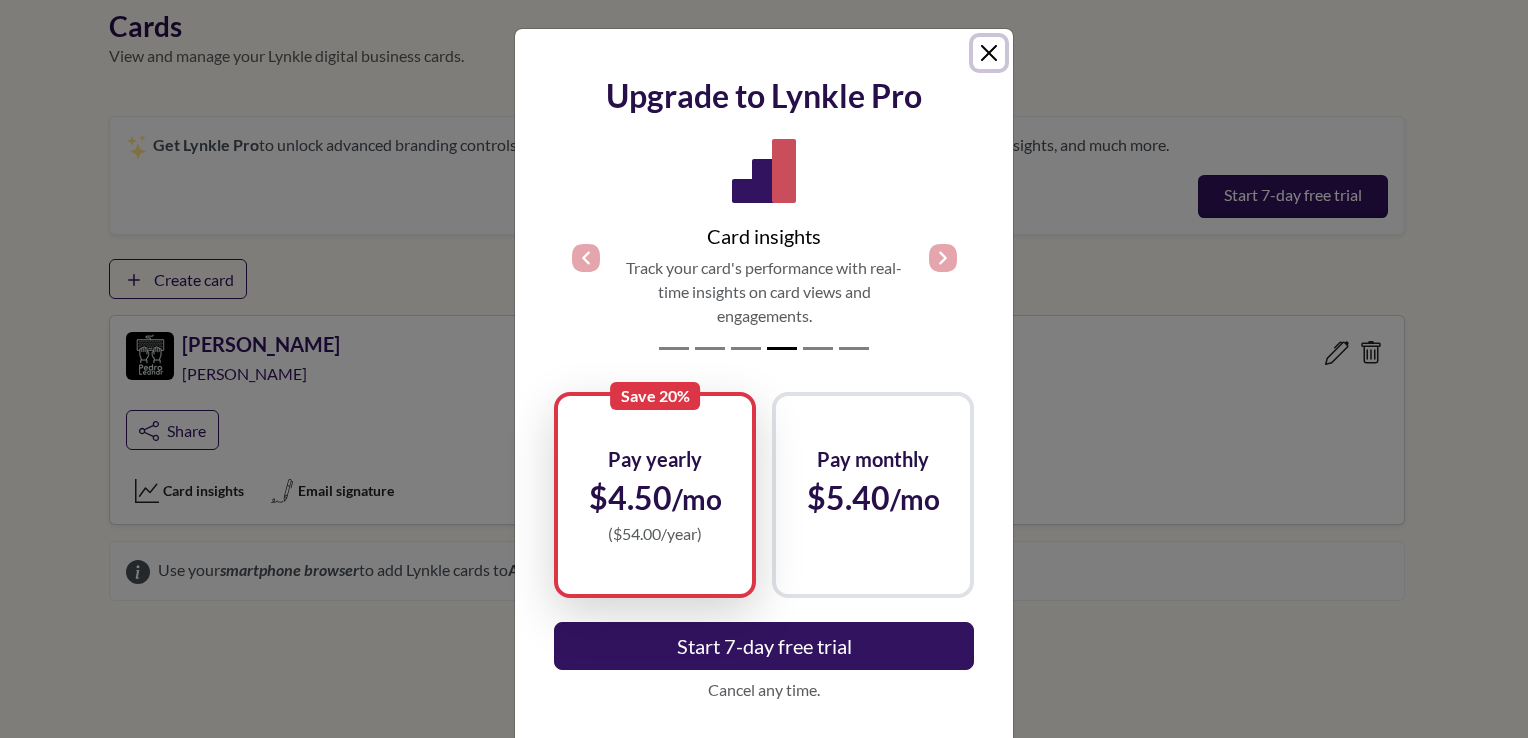 click at bounding box center (989, 53) 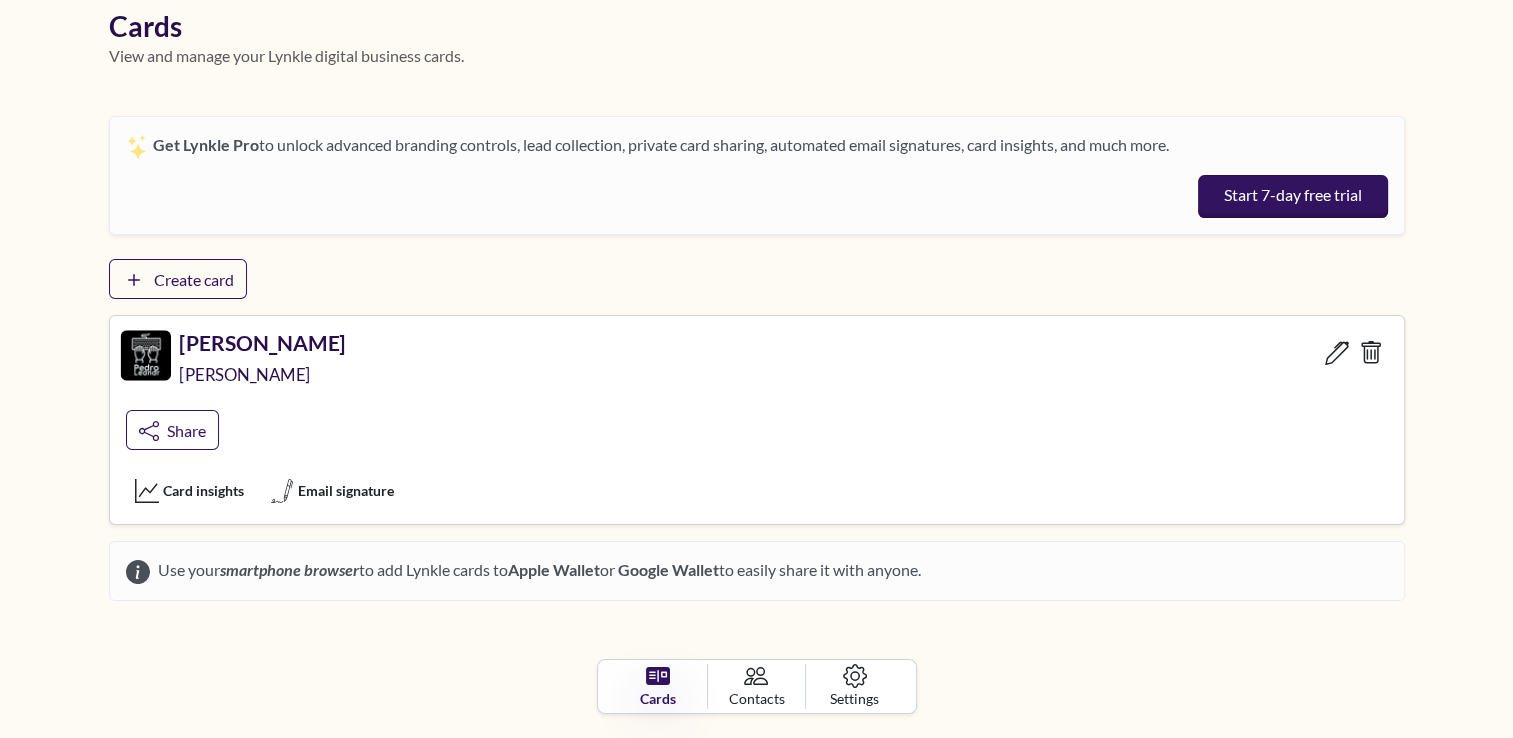 click on "[PERSON_NAME]" at bounding box center [246, 374] 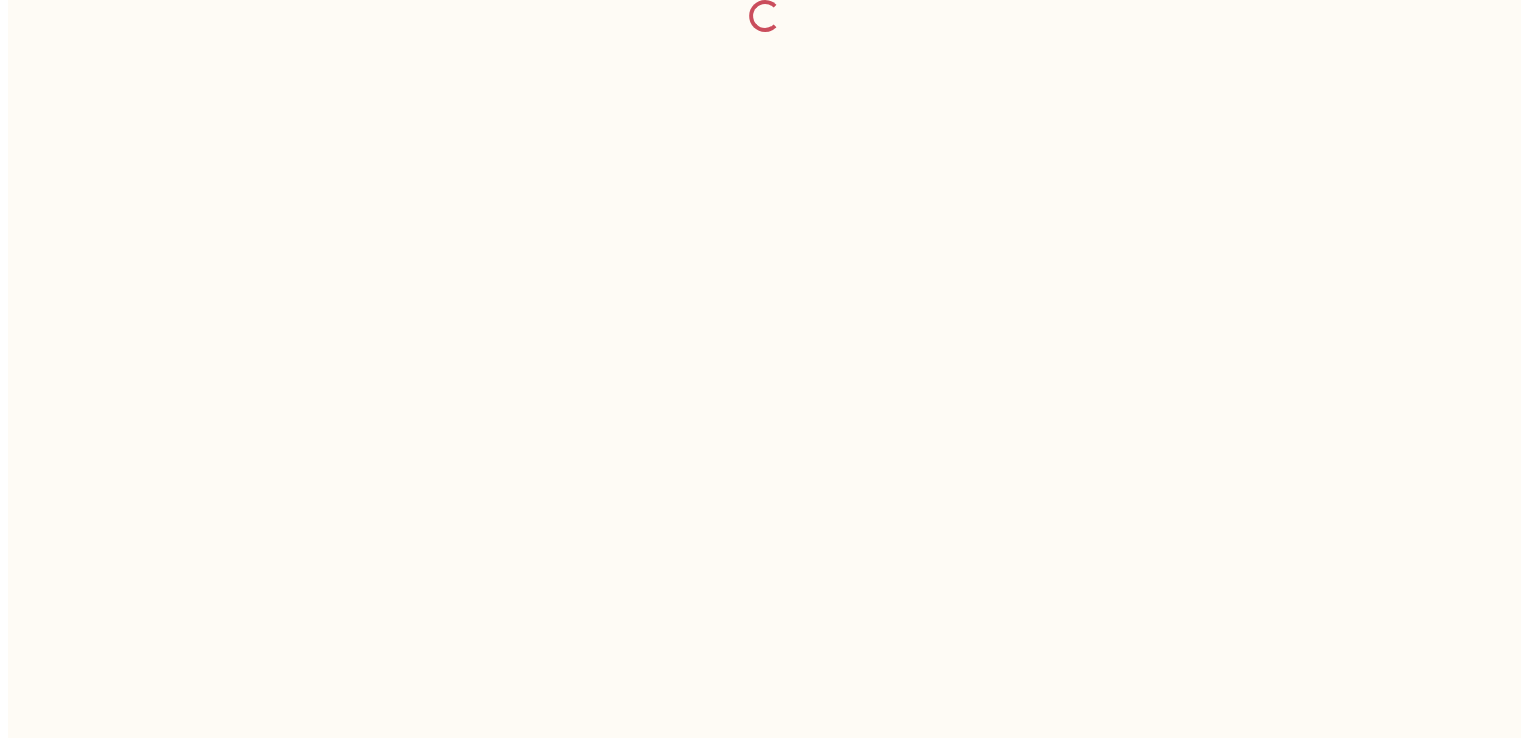 scroll, scrollTop: 94, scrollLeft: 0, axis: vertical 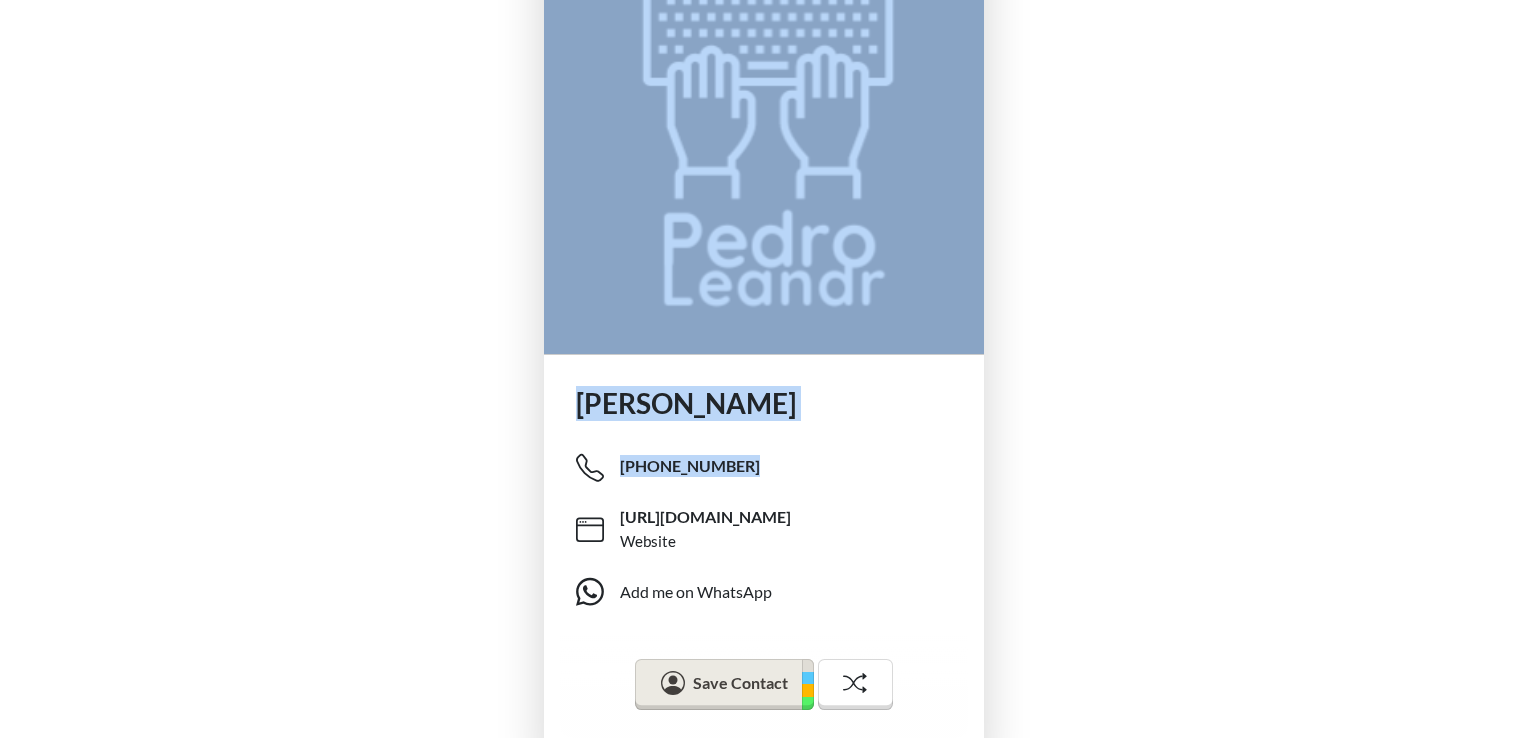 drag, startPoint x: 1515, startPoint y: 332, endPoint x: 1512, endPoint y: 490, distance: 158.02847 